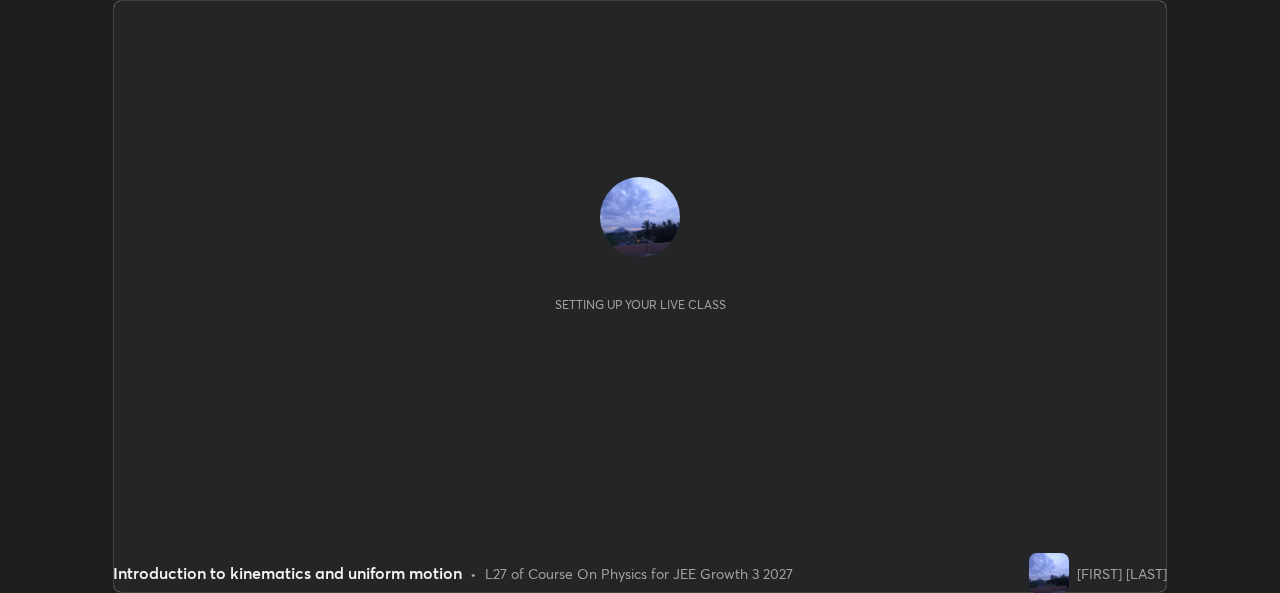 scroll, scrollTop: 0, scrollLeft: 0, axis: both 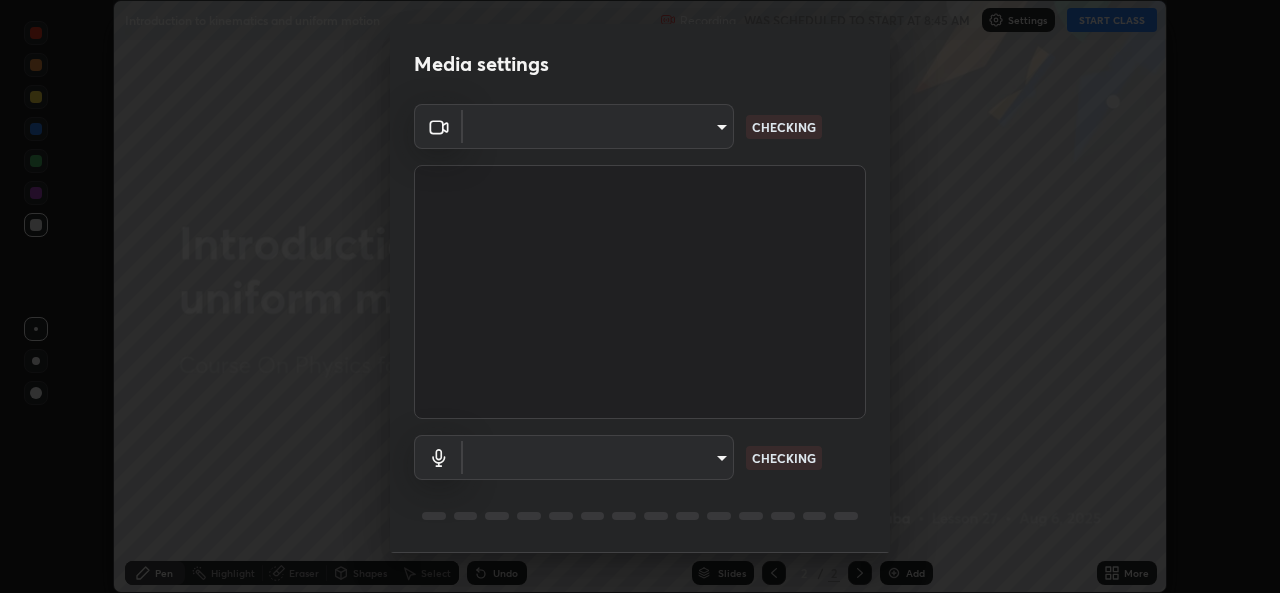 type on "576c985cfbf5b4ad5050d0d59b45d4e125e021a14bf2e74a268270e263c3ef83" 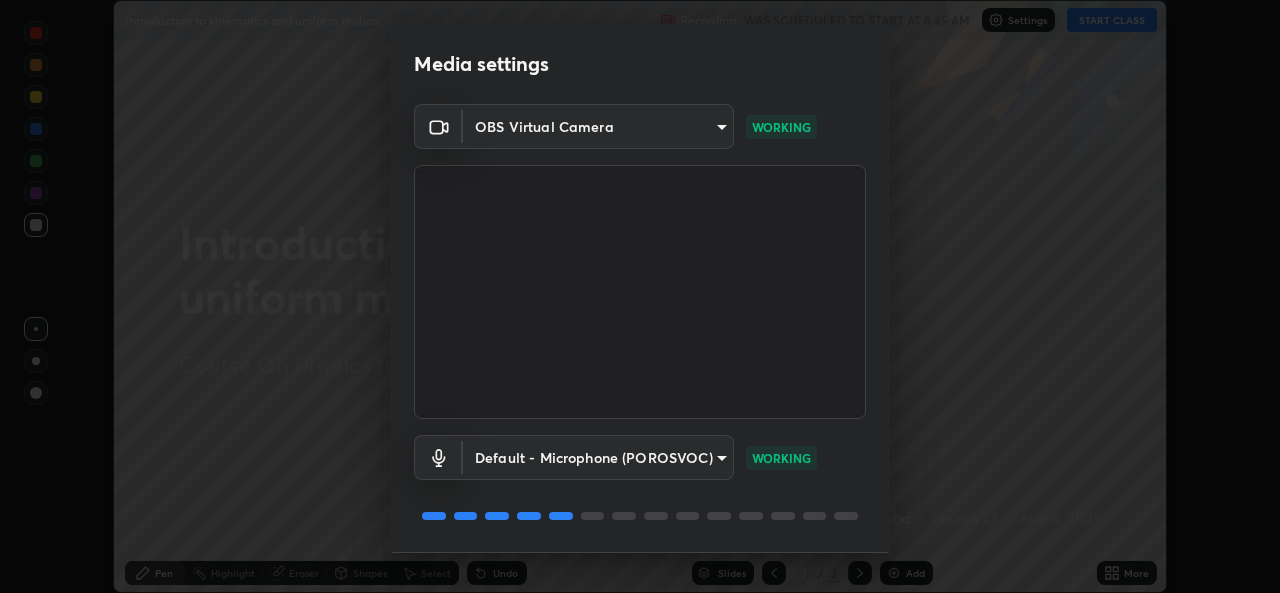 scroll, scrollTop: 63, scrollLeft: 0, axis: vertical 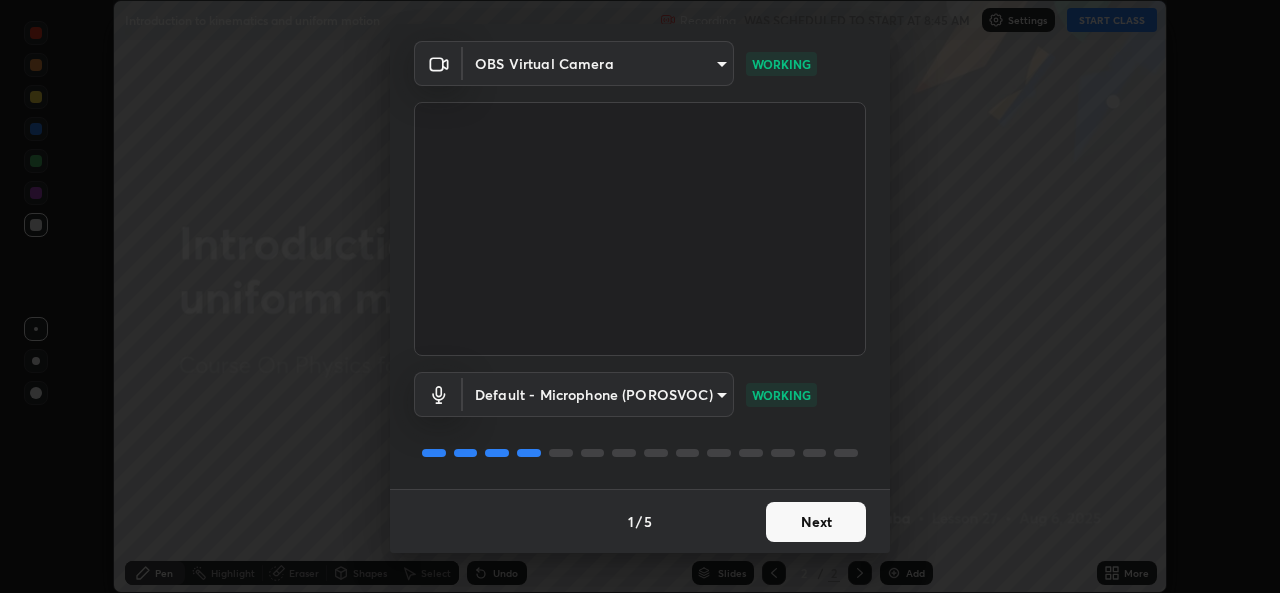 click on "Next" at bounding box center [816, 522] 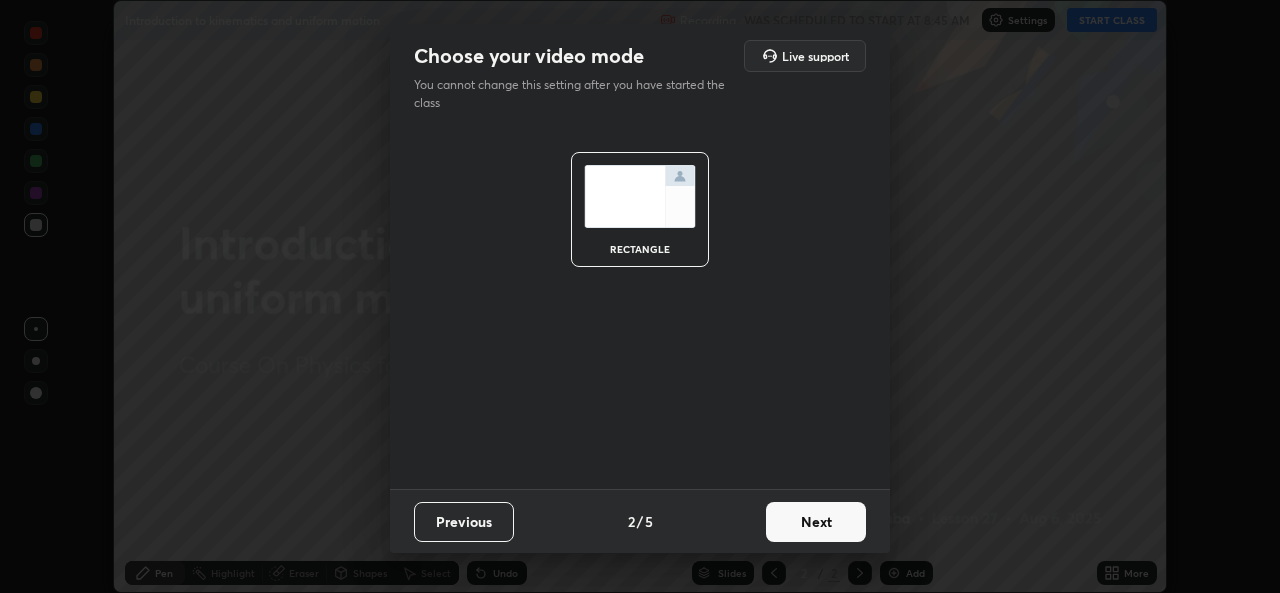 click on "Next" at bounding box center (816, 522) 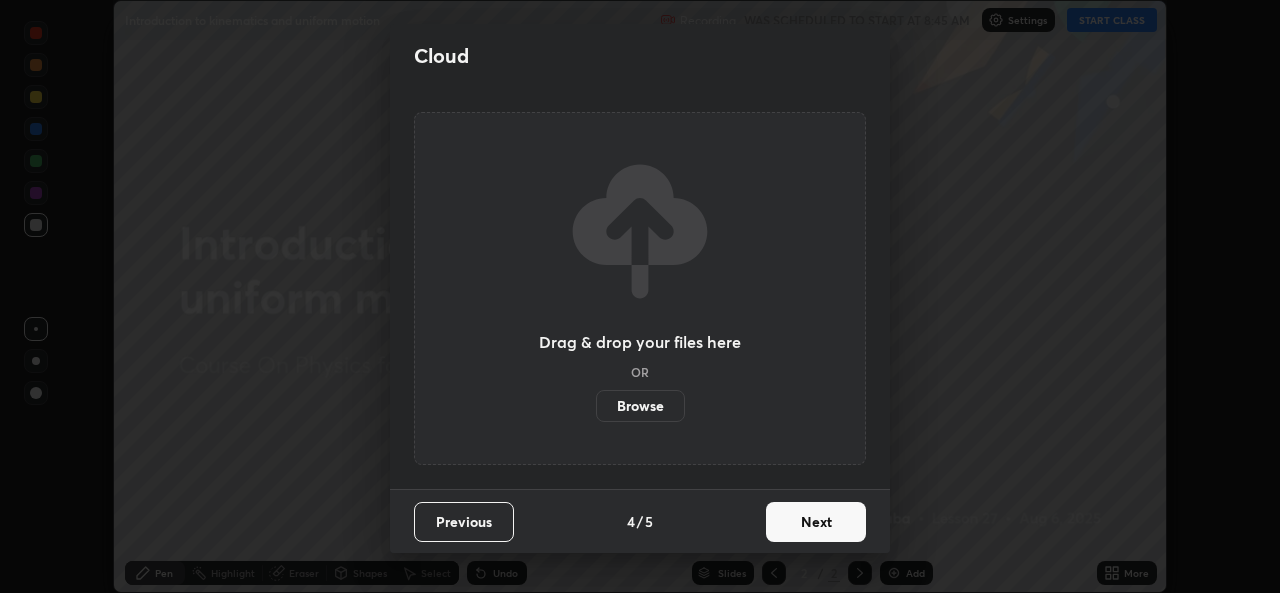 click on "Next" at bounding box center [816, 522] 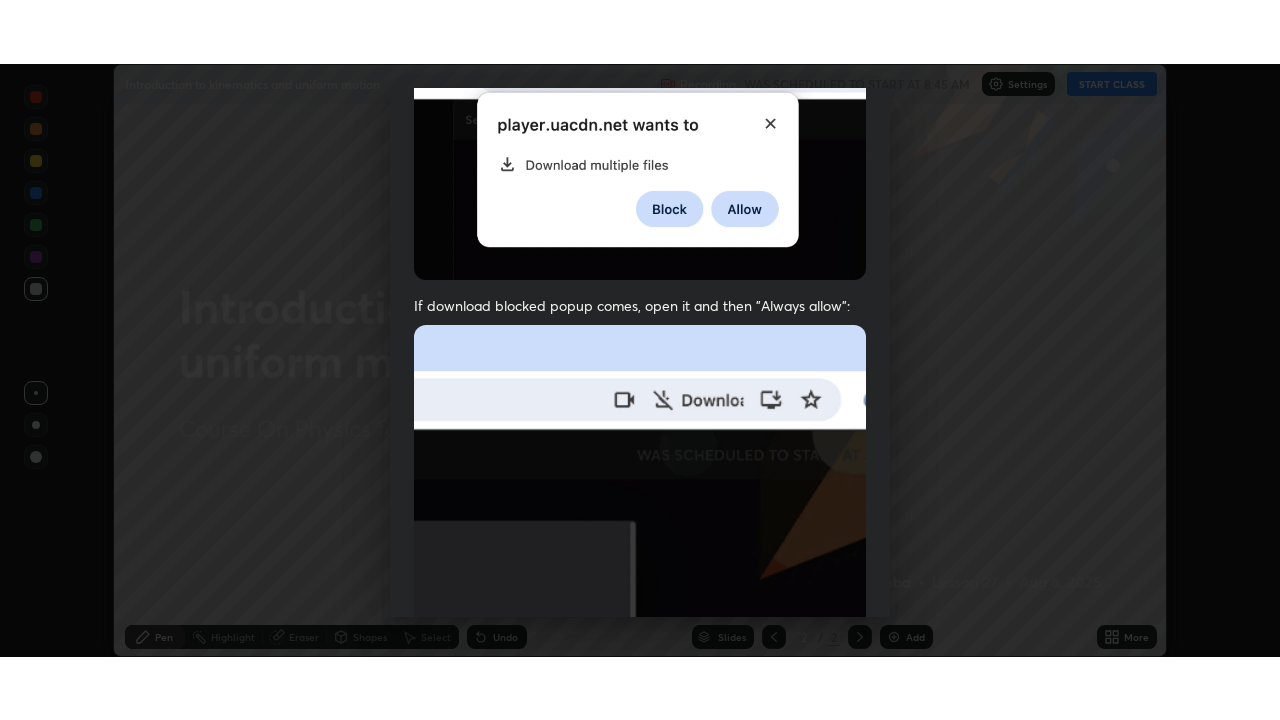 scroll, scrollTop: 471, scrollLeft: 0, axis: vertical 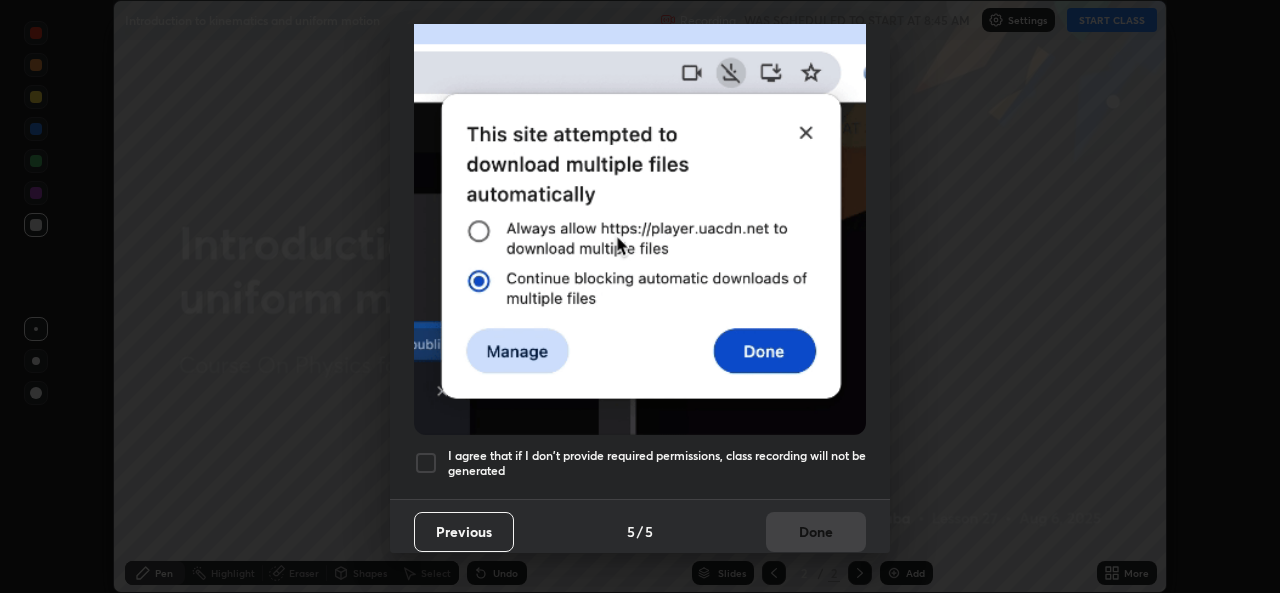 click at bounding box center [426, 463] 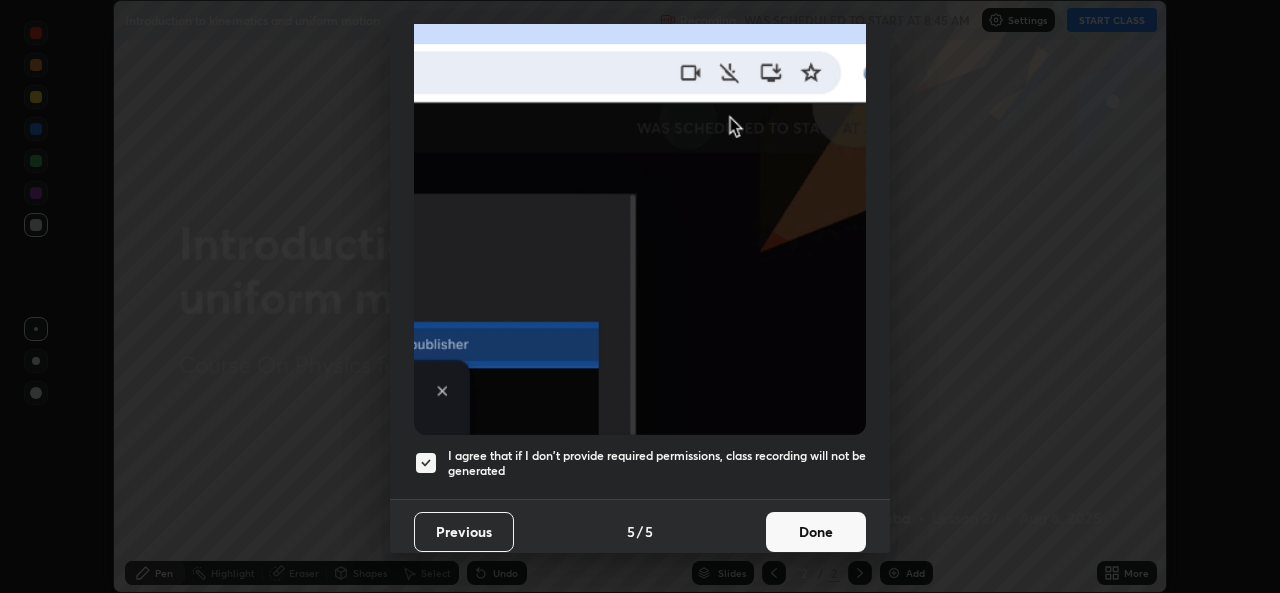 click on "Done" at bounding box center [816, 532] 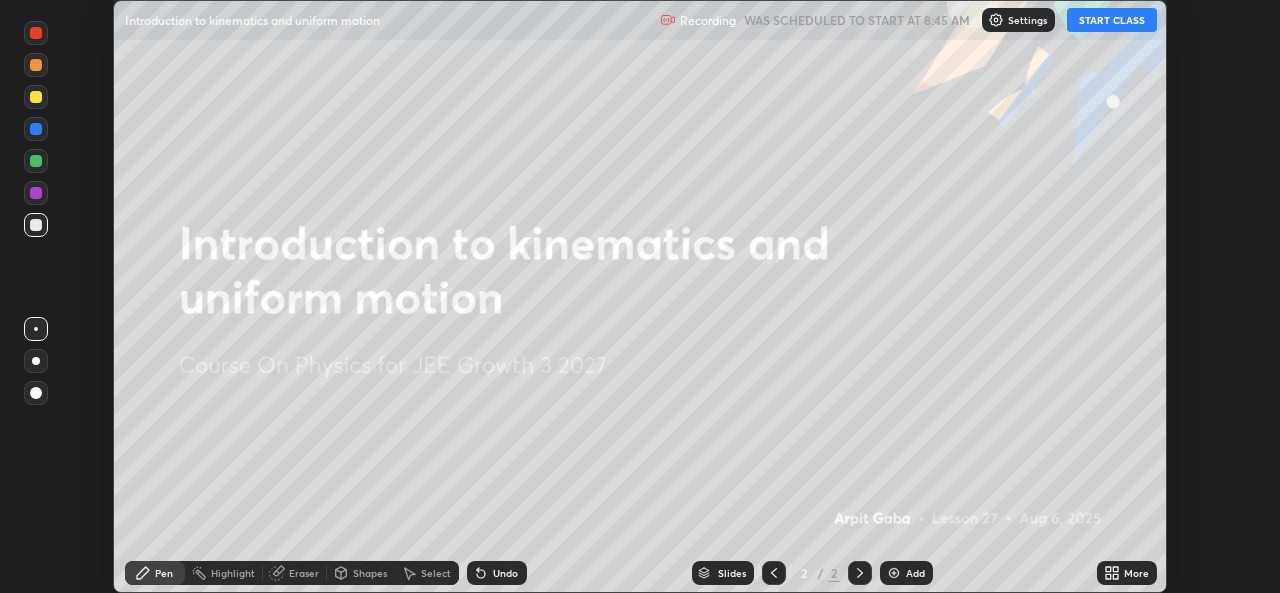 click on "START CLASS" at bounding box center (1112, 20) 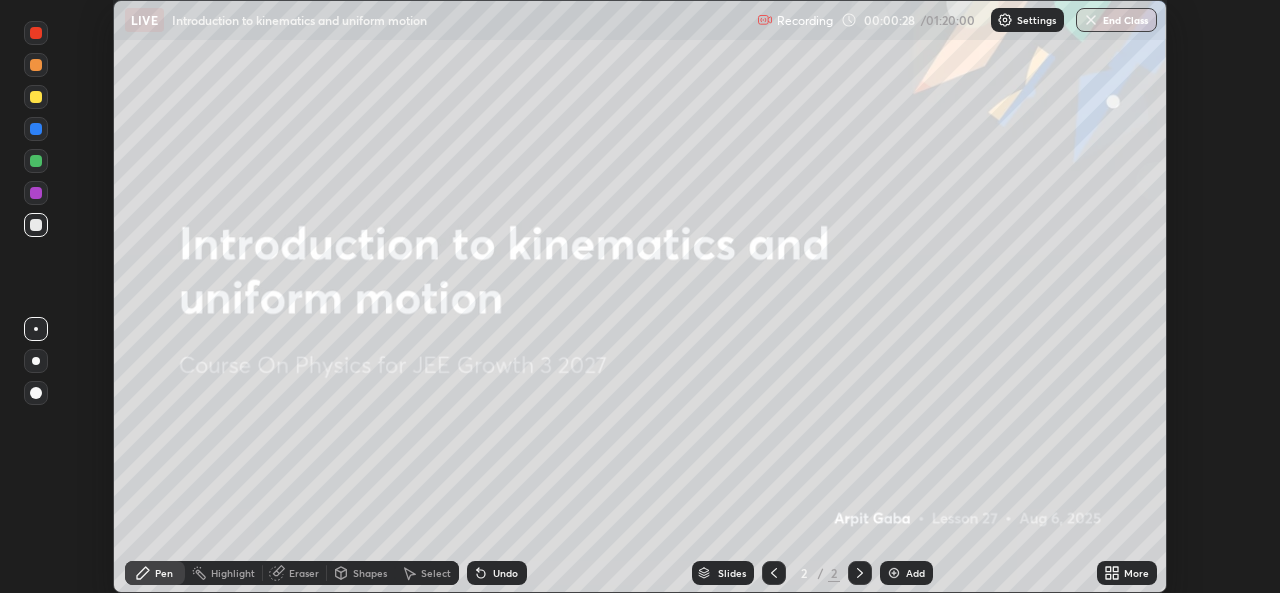click at bounding box center (894, 573) 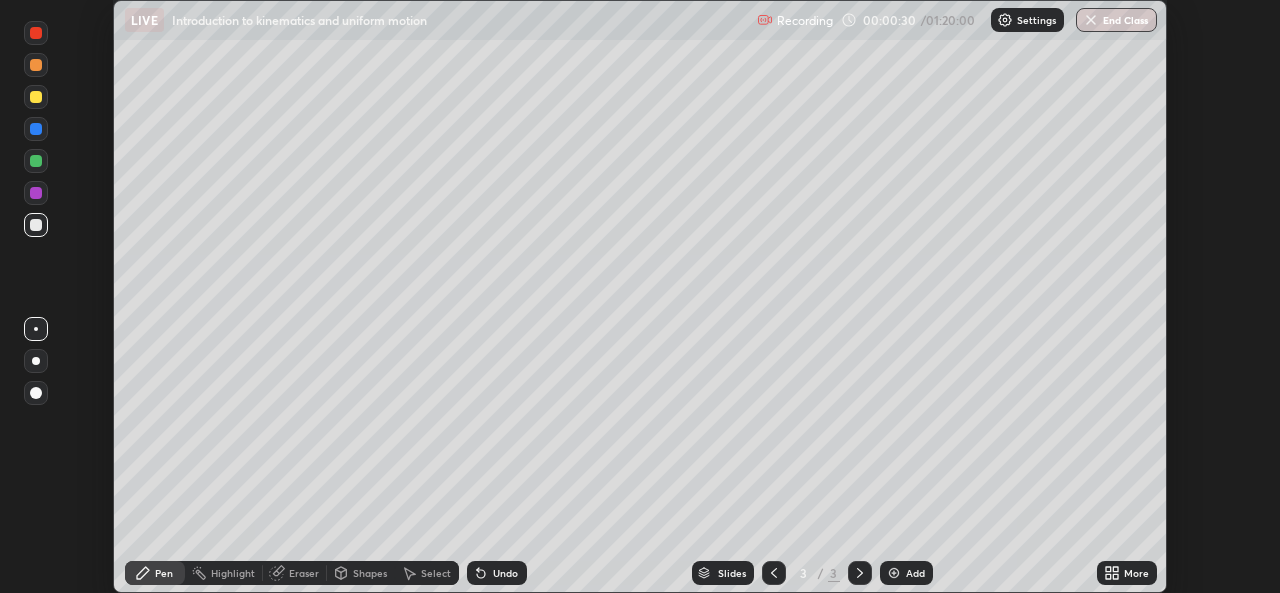 click on "More" at bounding box center (1127, 573) 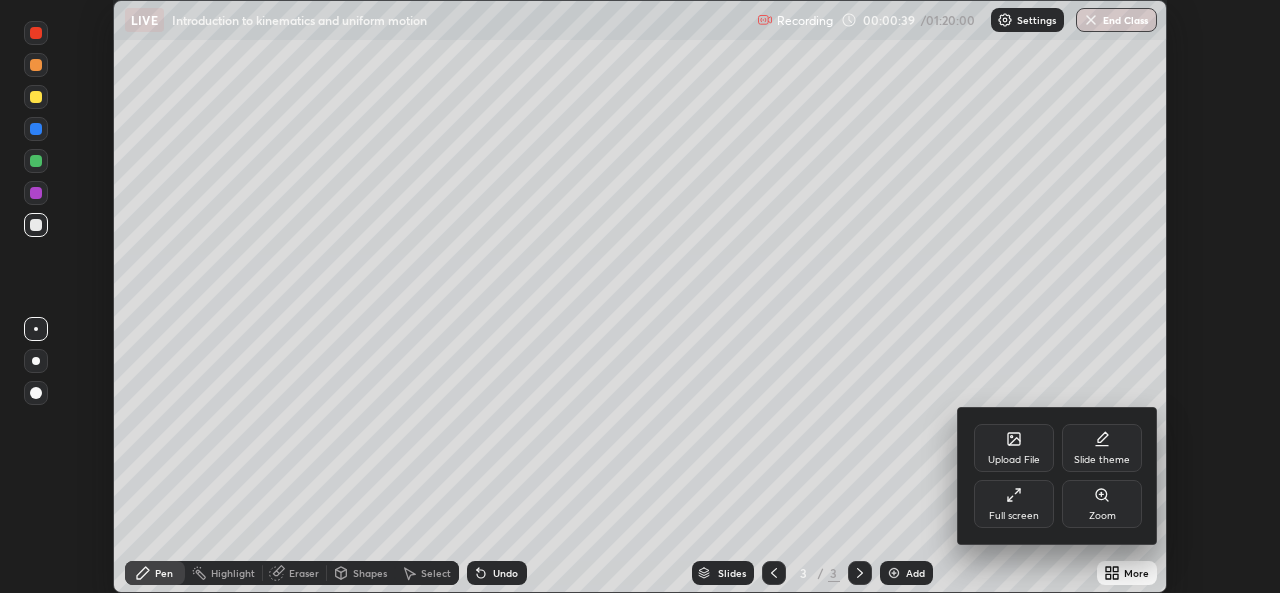 click on "Full screen" at bounding box center [1014, 504] 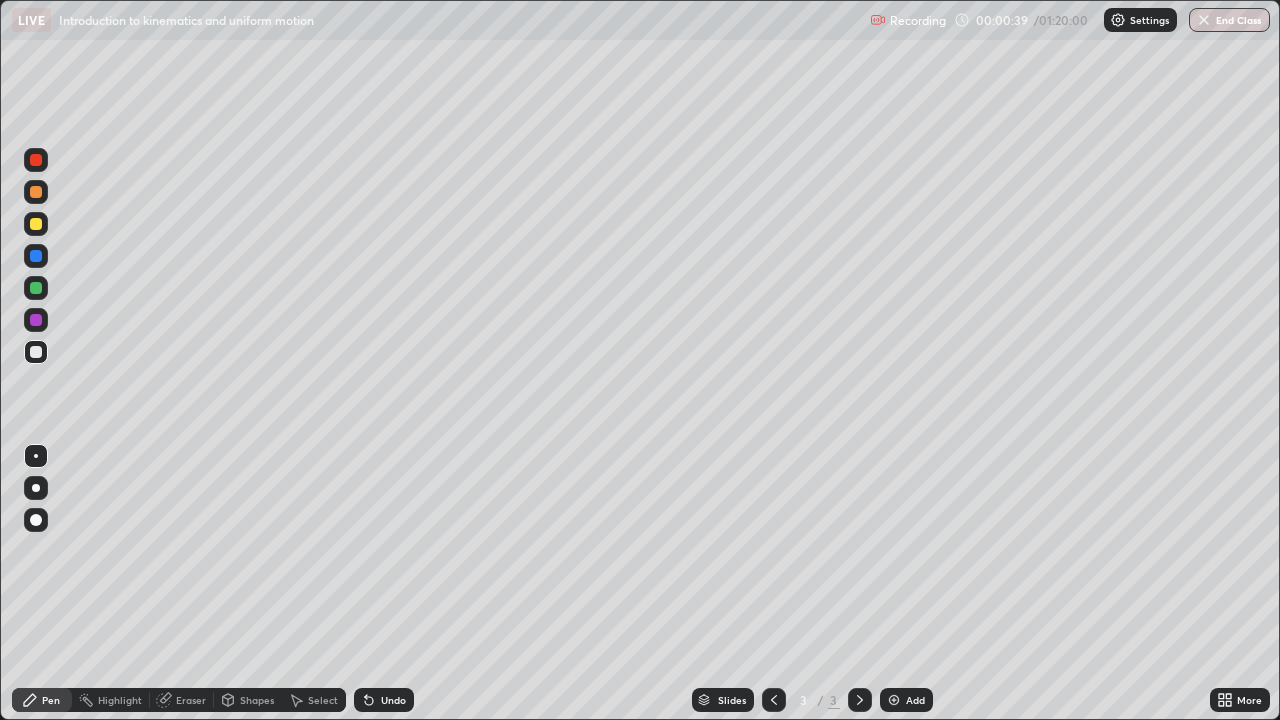 scroll, scrollTop: 99280, scrollLeft: 98720, axis: both 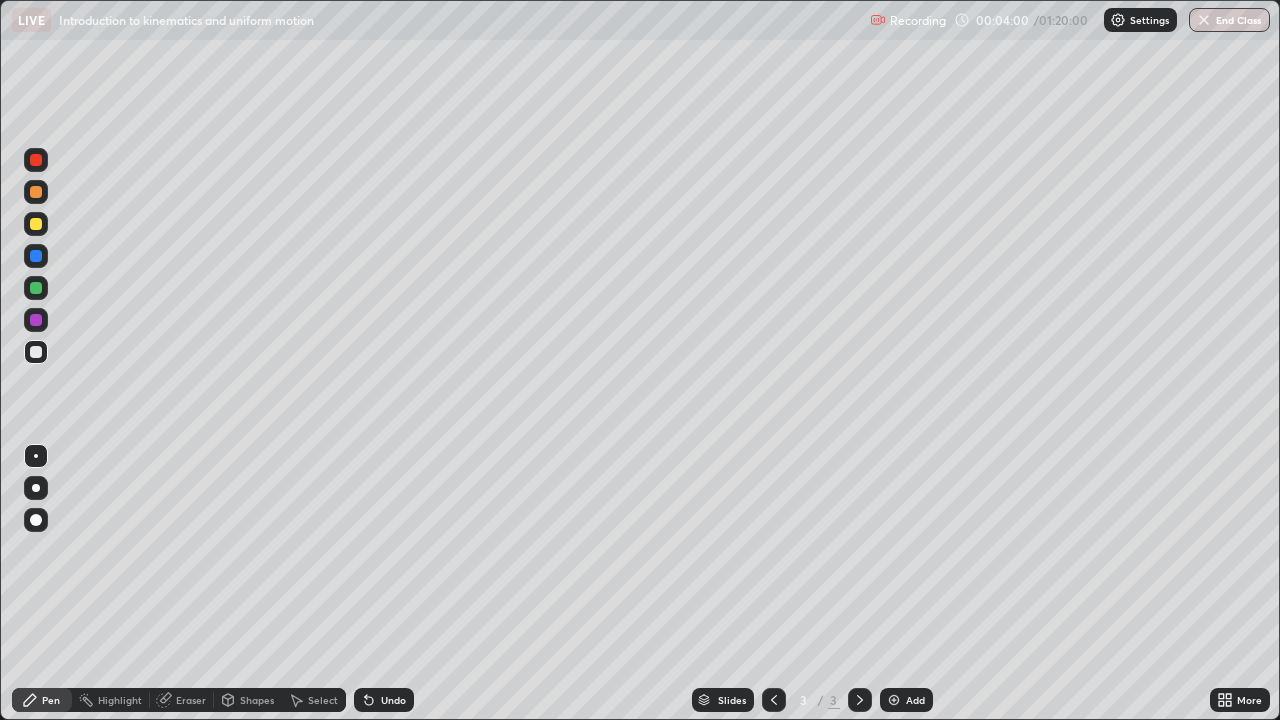click at bounding box center (36, 224) 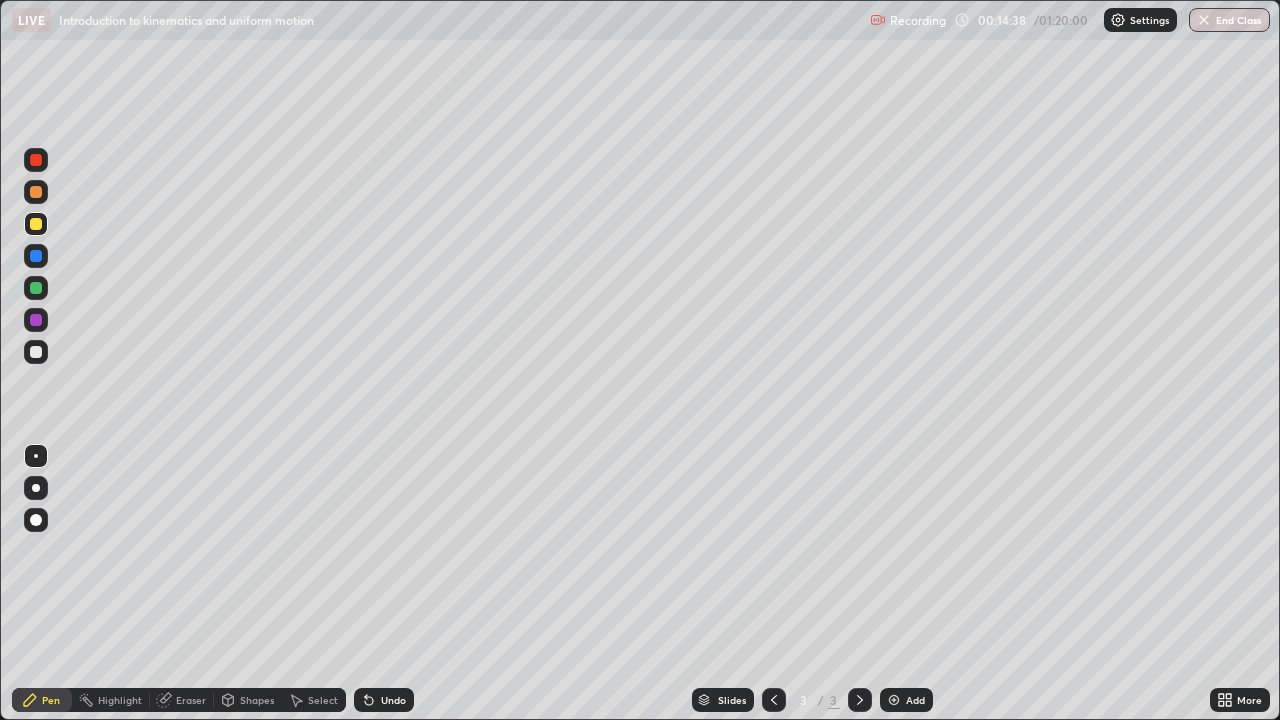 click on "Undo" at bounding box center (393, 700) 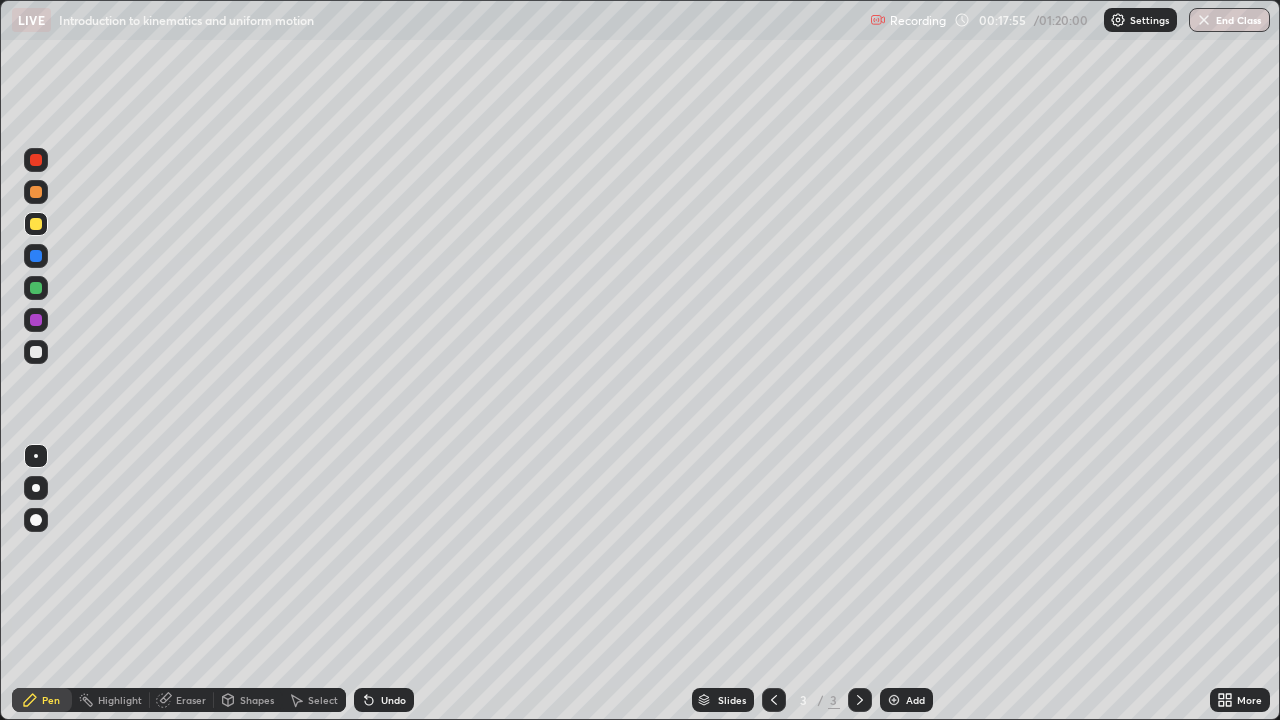 click on "Eraser" at bounding box center (191, 700) 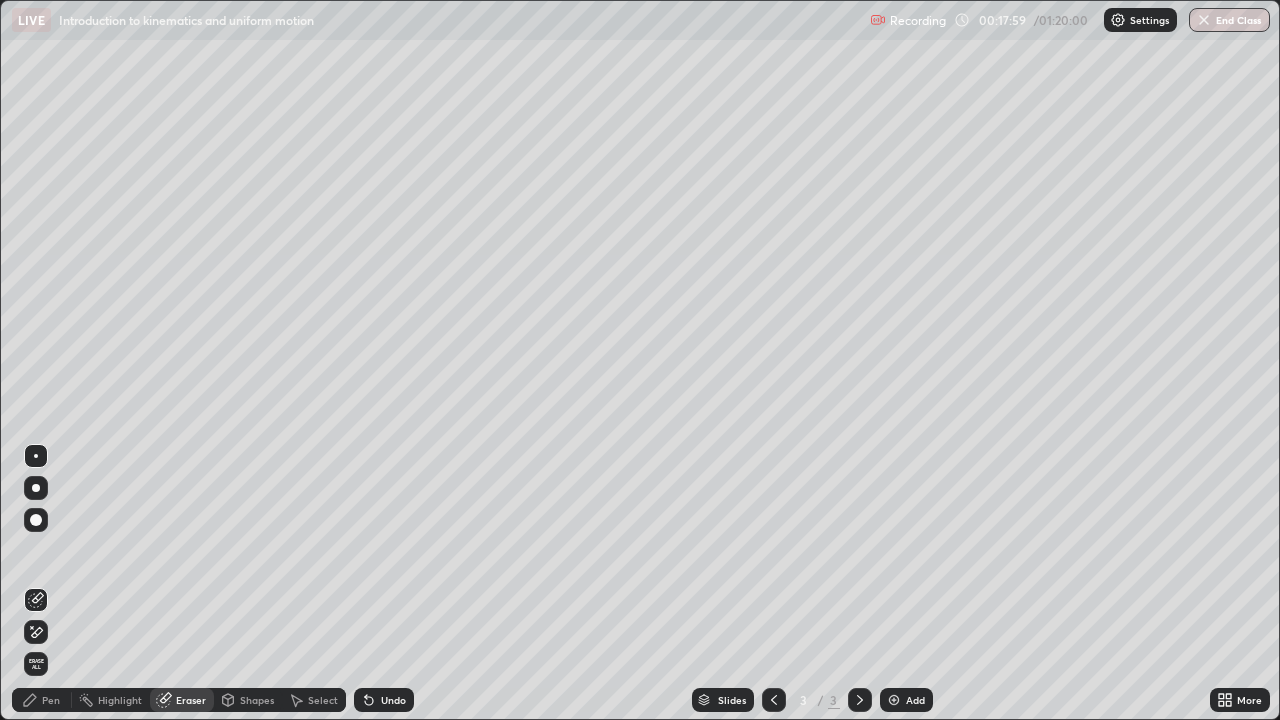 click on "Pen" at bounding box center (51, 700) 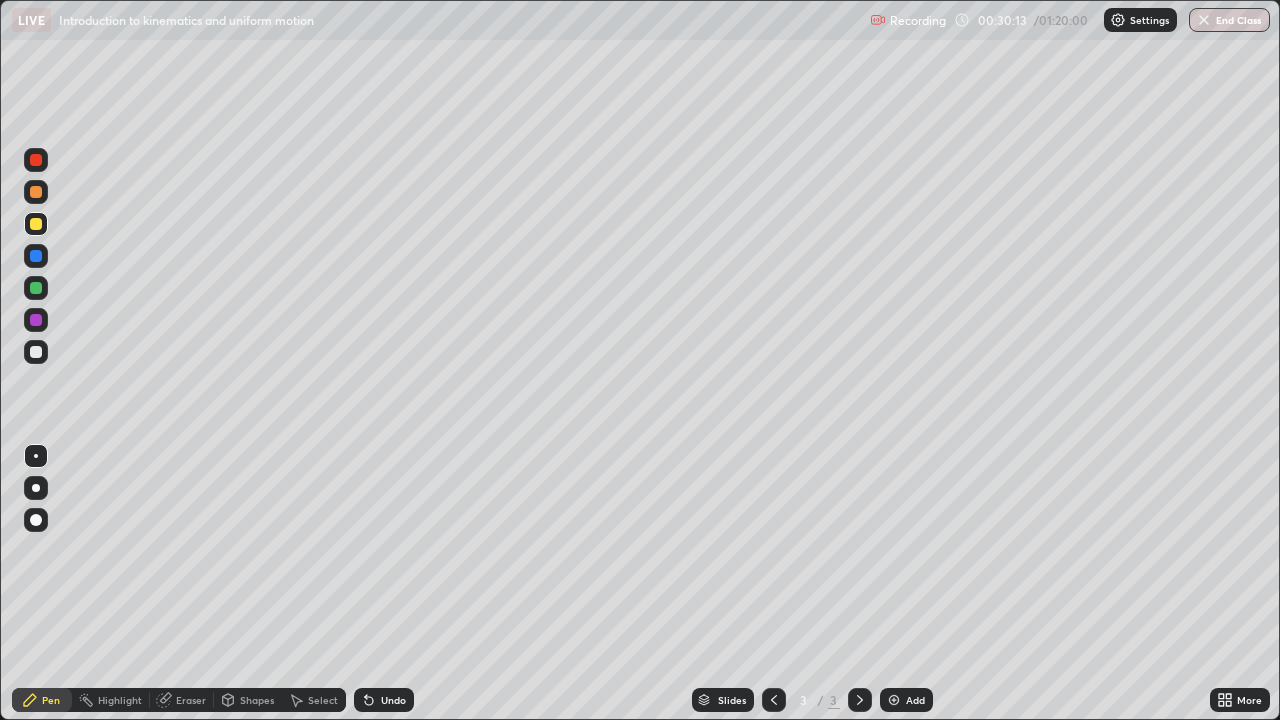 click on "Add" at bounding box center (906, 700) 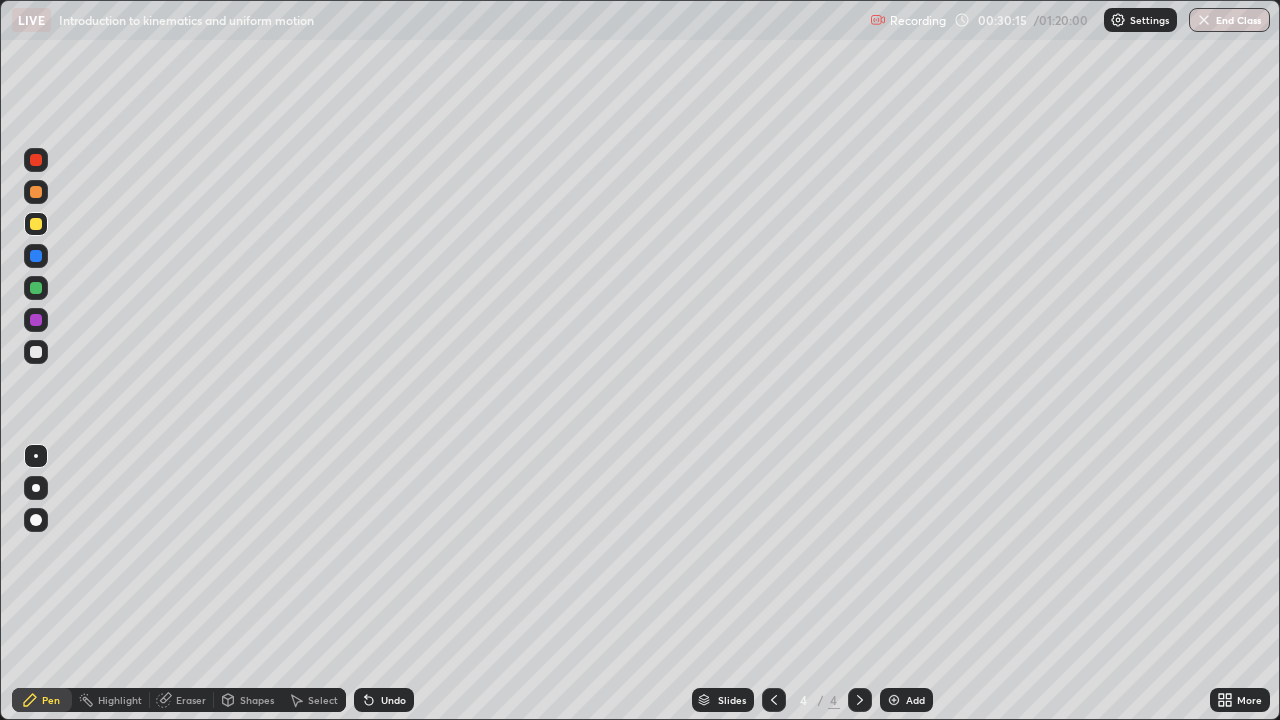 click on "Shapes" at bounding box center (257, 700) 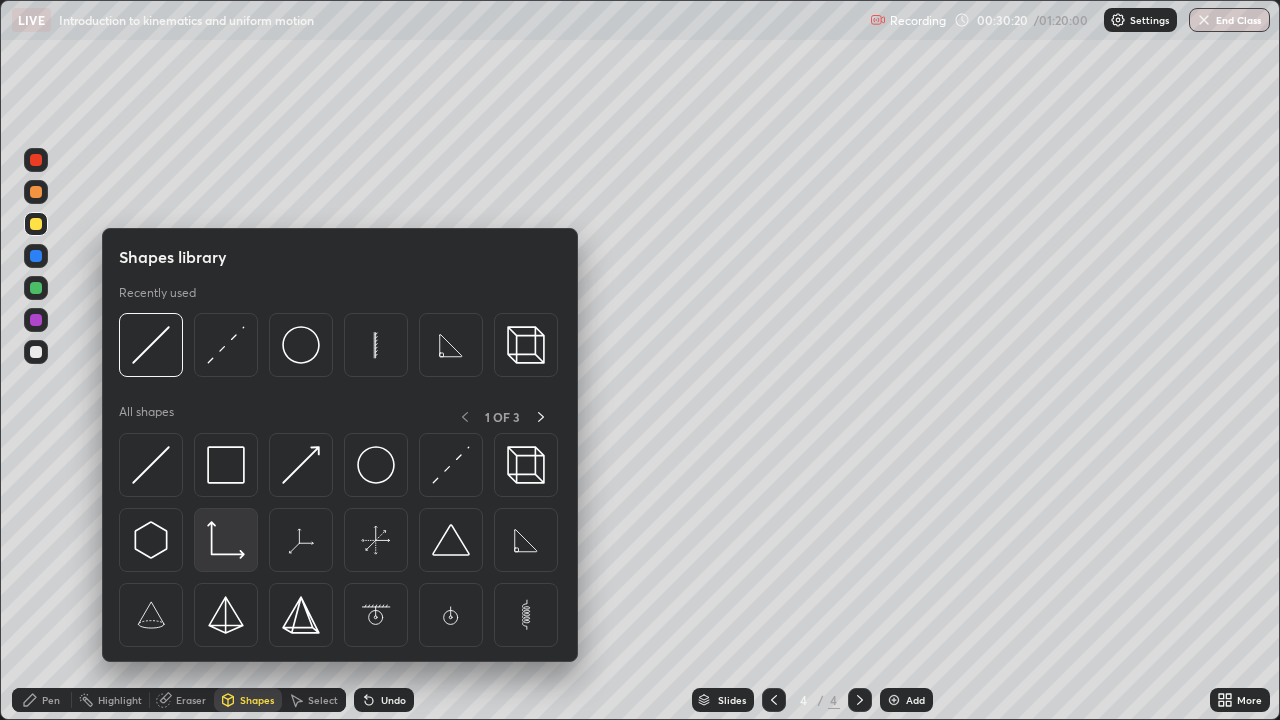 click at bounding box center [226, 540] 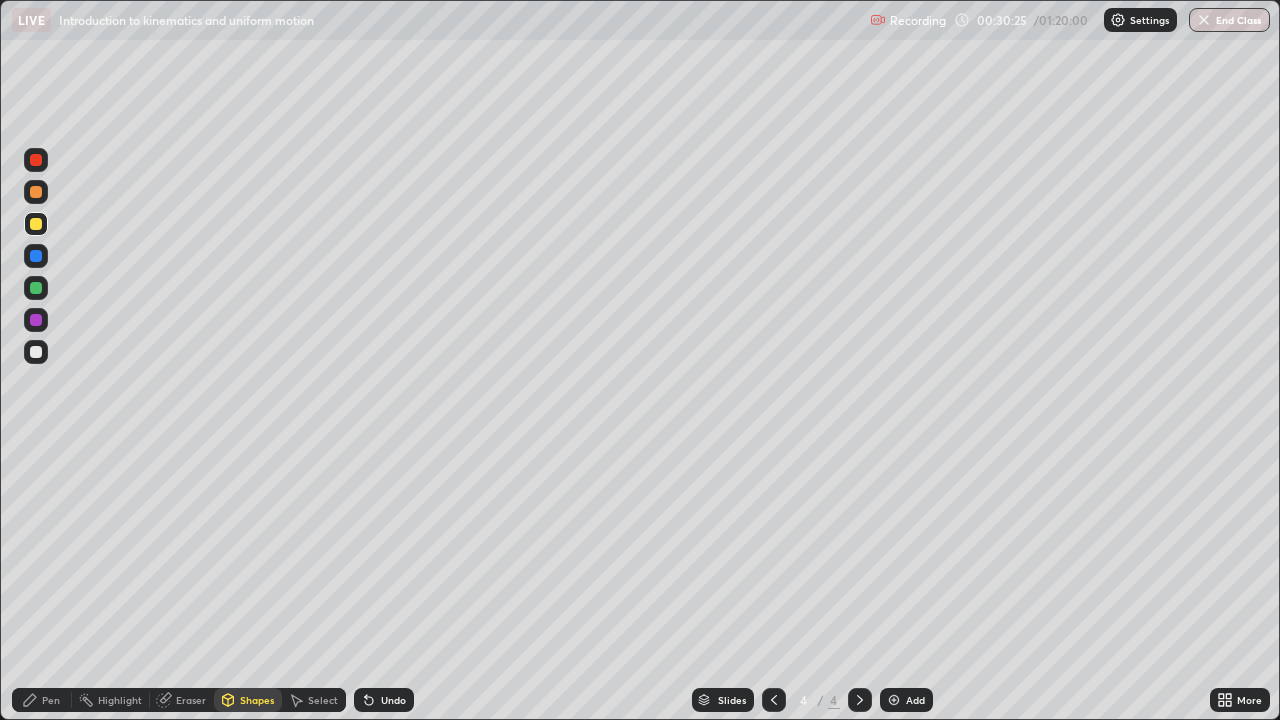 click on "Select" at bounding box center (323, 700) 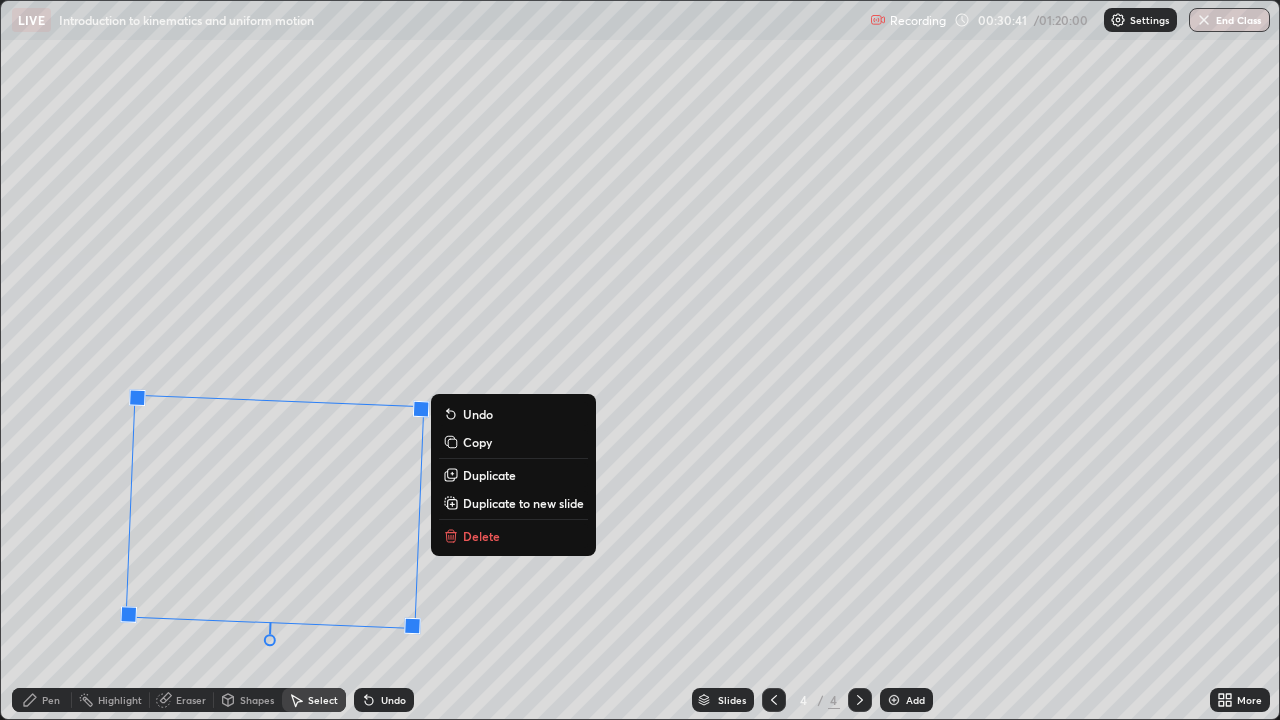 click on "178 ° Undo Copy Duplicate Duplicate to new slide Delete" at bounding box center (640, 360) 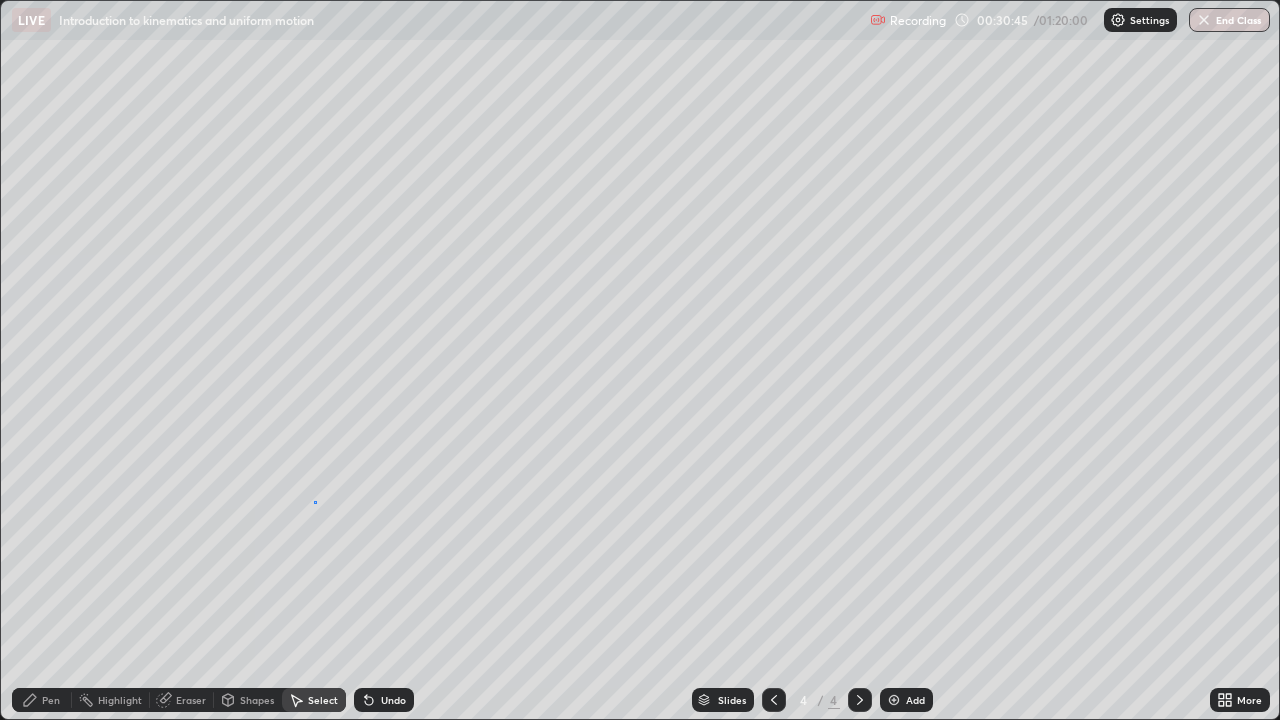 click on "0 ° Undo Copy Duplicate Duplicate to new slide Delete" at bounding box center (640, 360) 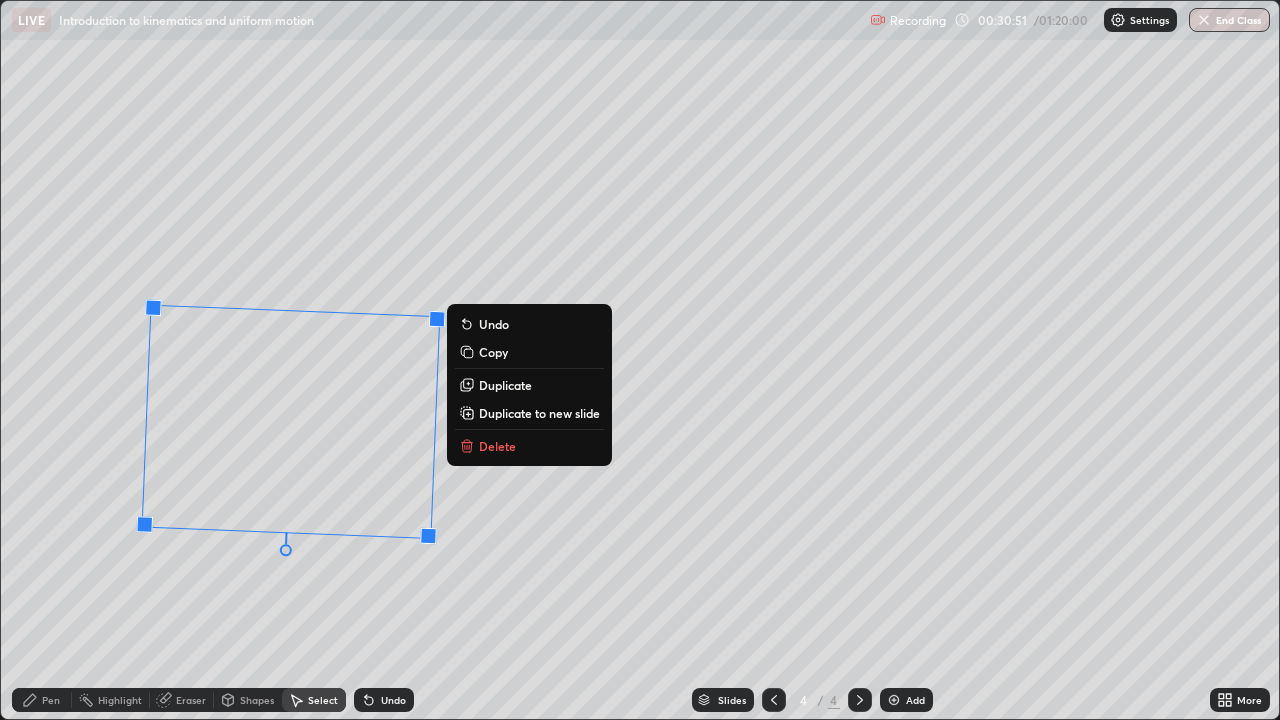 click on "178 ° Undo Copy Duplicate Duplicate to new slide Delete" at bounding box center [640, 360] 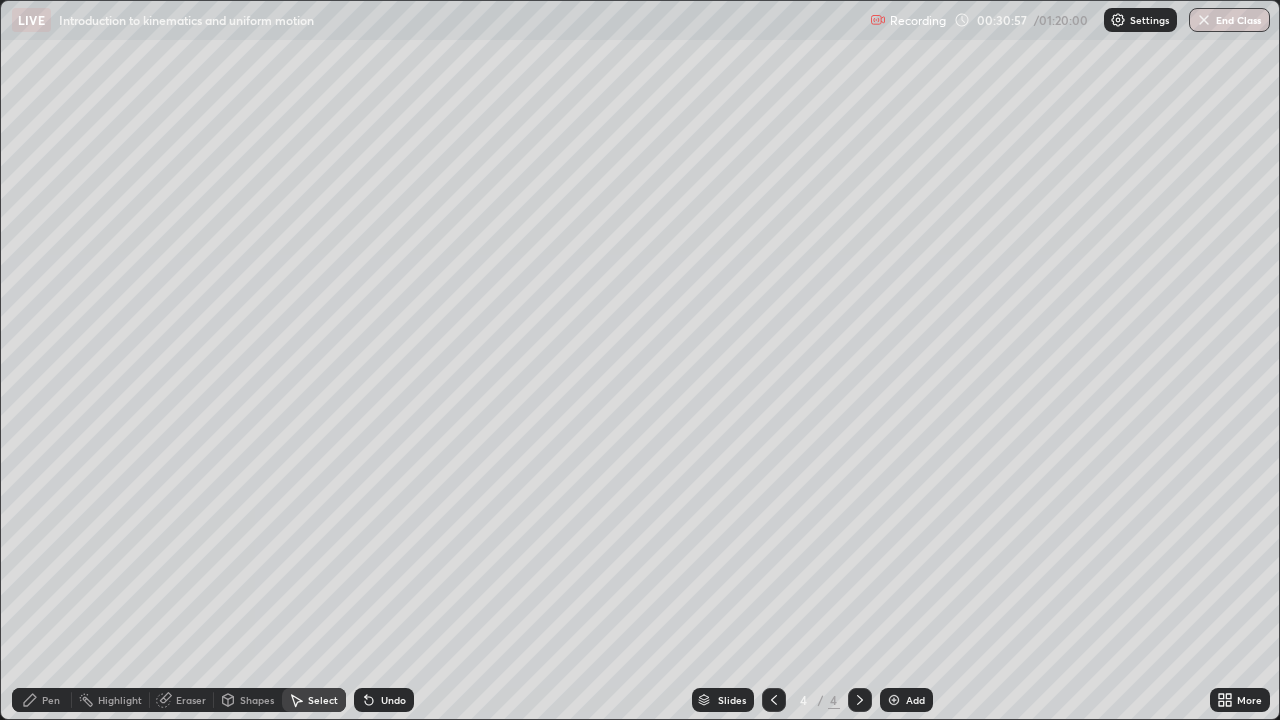 click on "Pen" at bounding box center (51, 700) 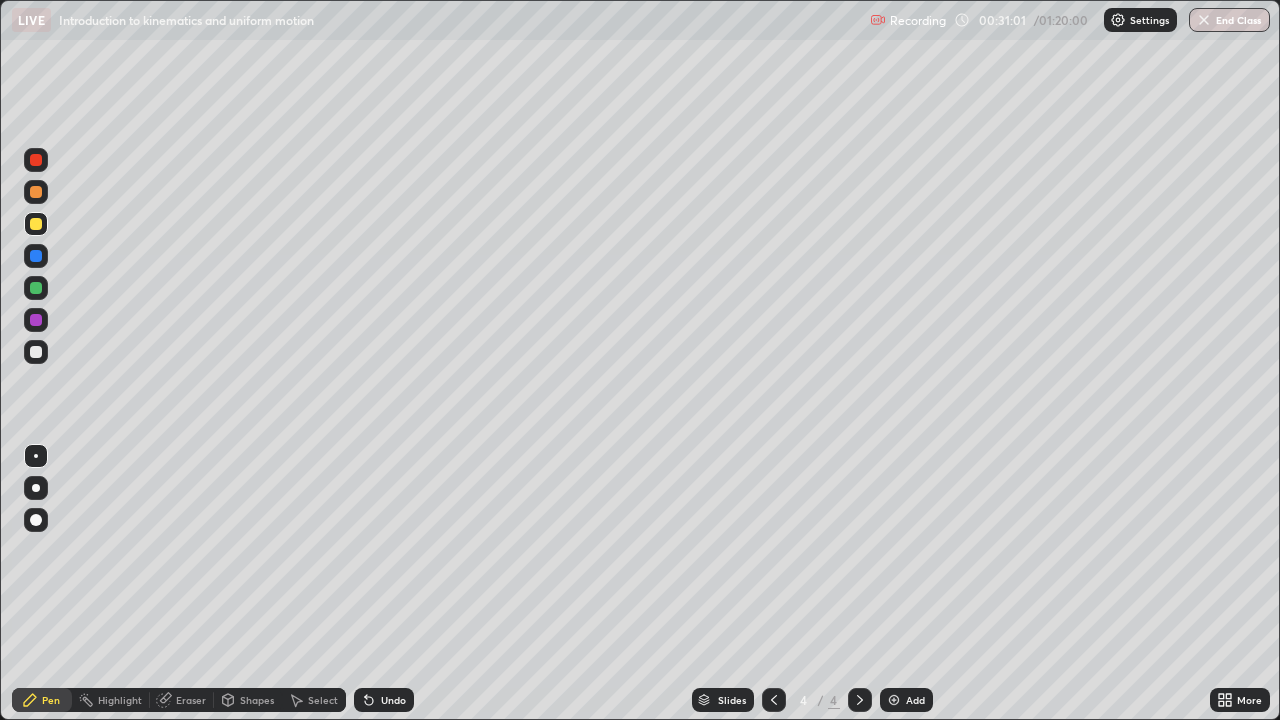 click on "Shapes" at bounding box center (257, 700) 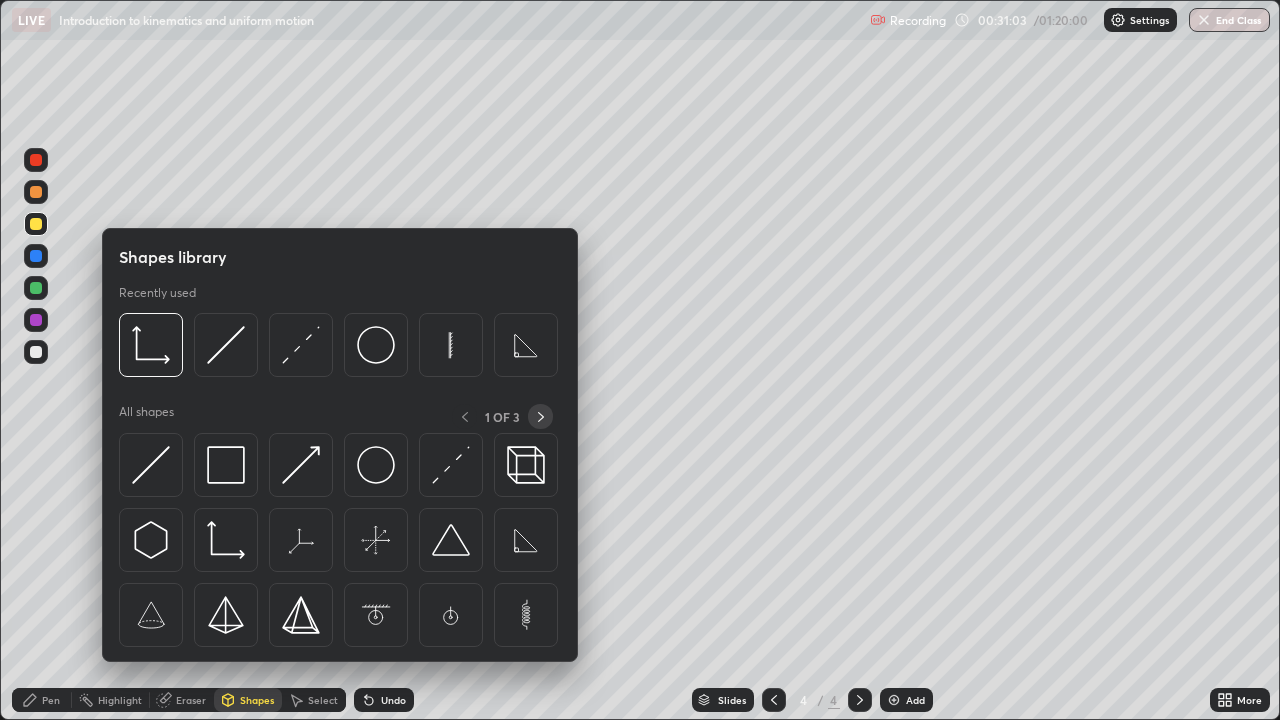 click 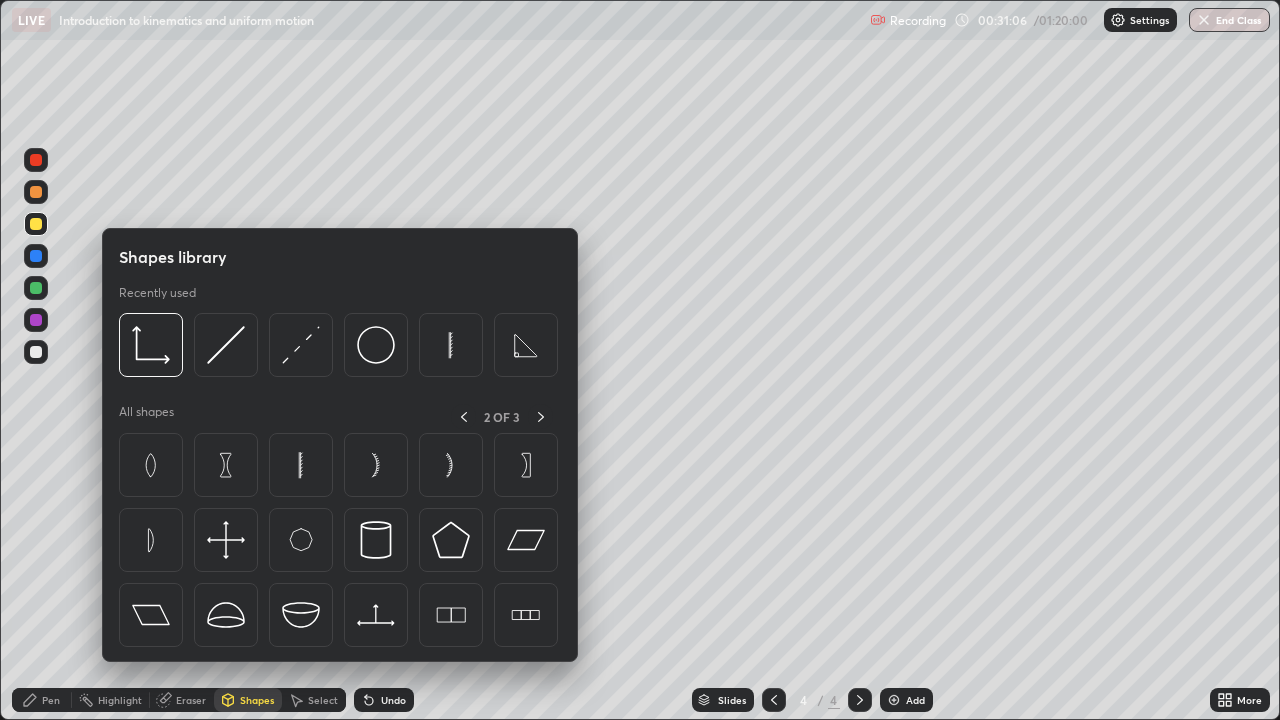 click on "Pen" at bounding box center (42, 700) 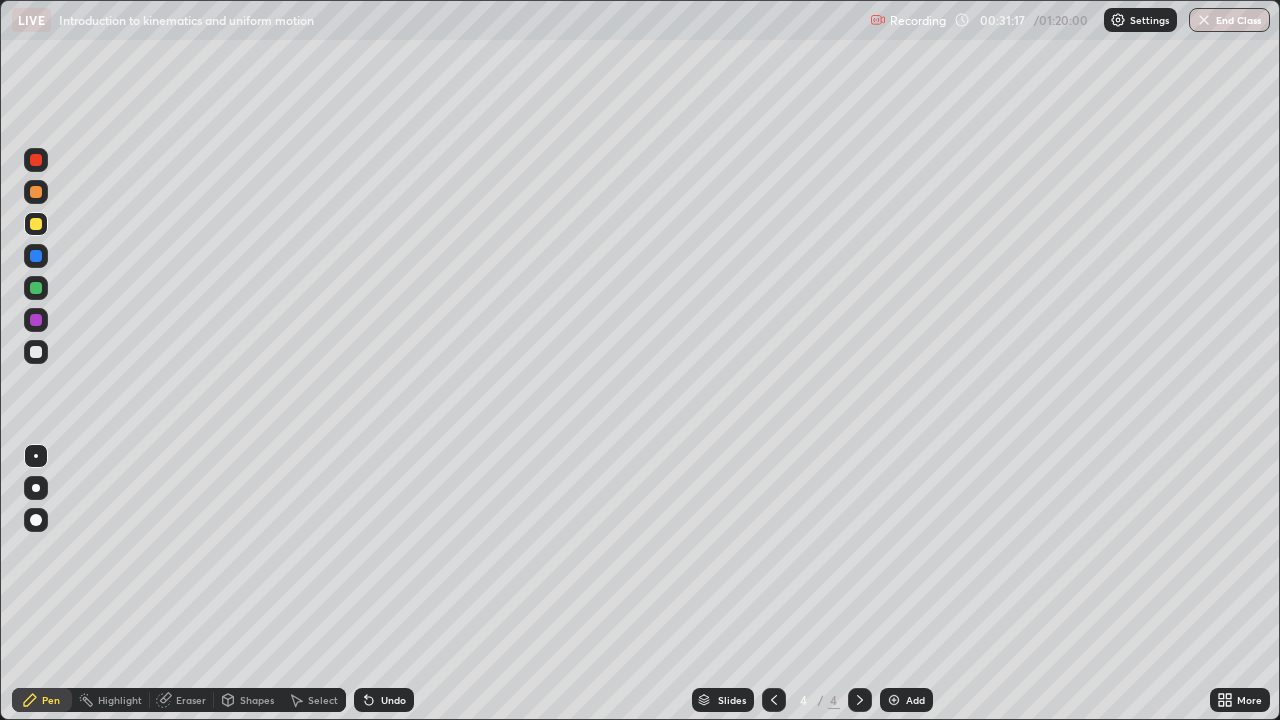 click on "Undo" at bounding box center (393, 700) 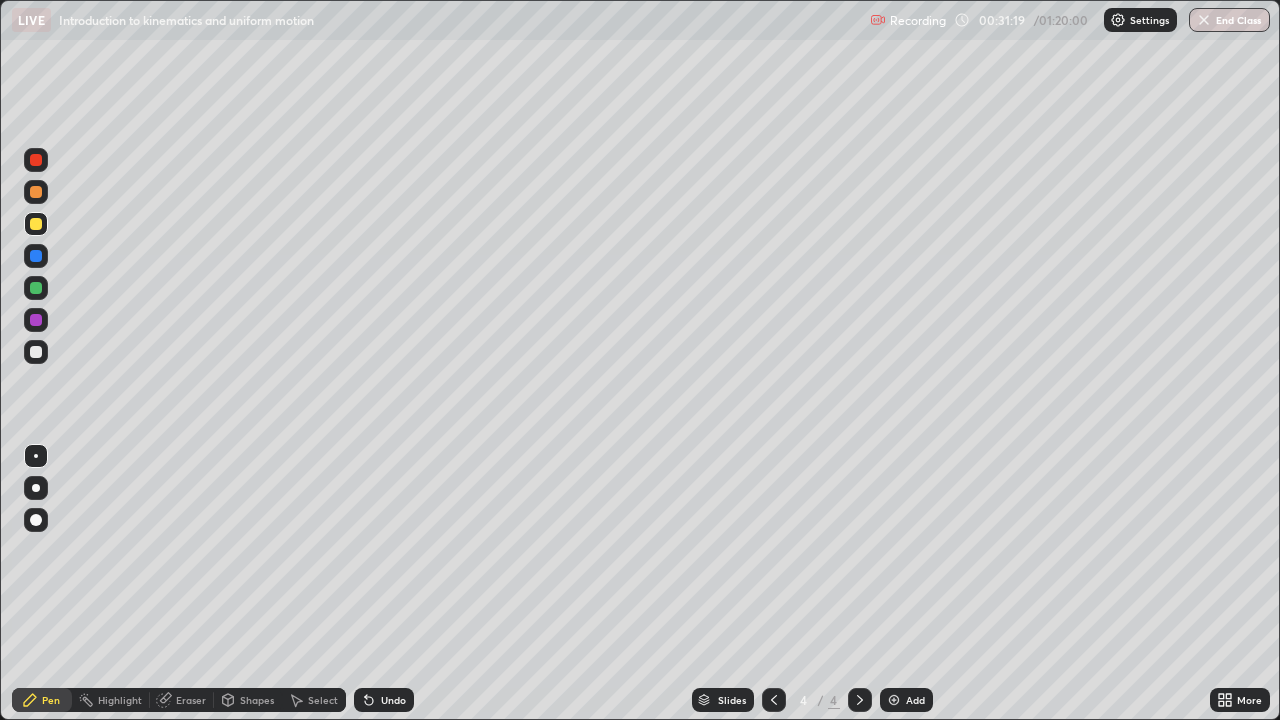 click on "Undo" at bounding box center [393, 700] 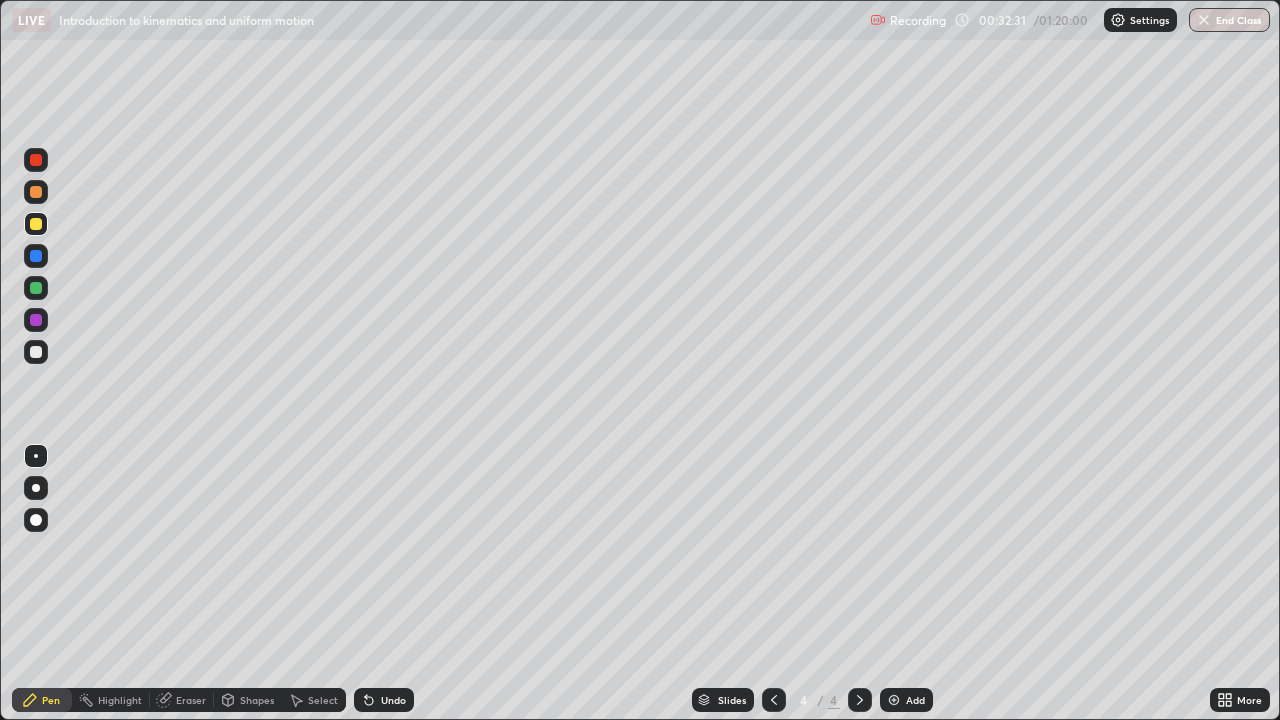 click on "Eraser" at bounding box center (191, 700) 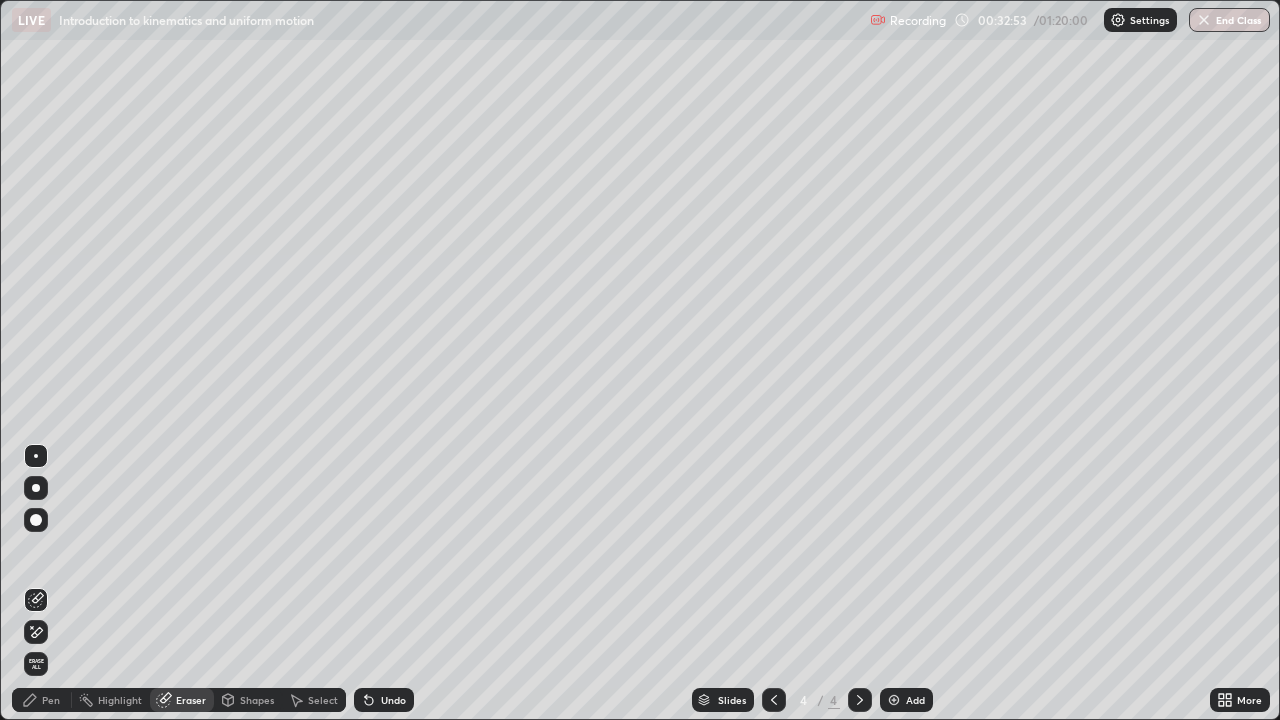 click on "Pen" at bounding box center (42, 700) 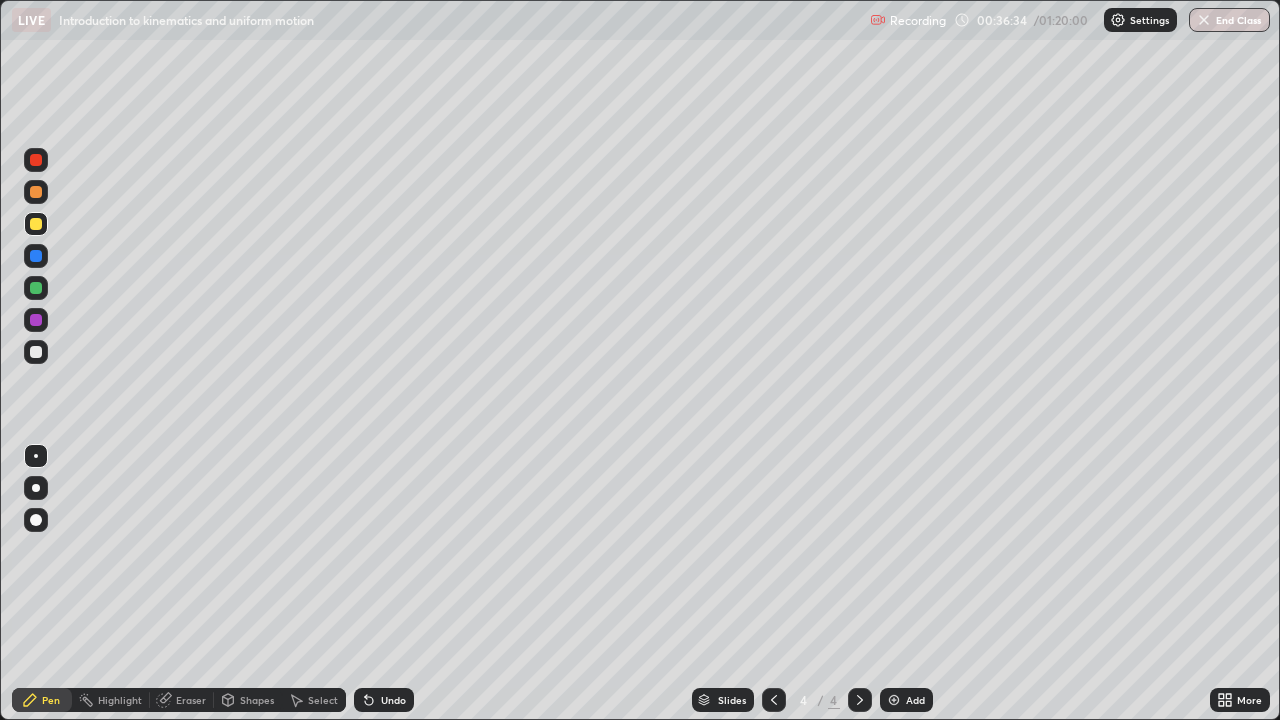 click on "More" at bounding box center [1240, 700] 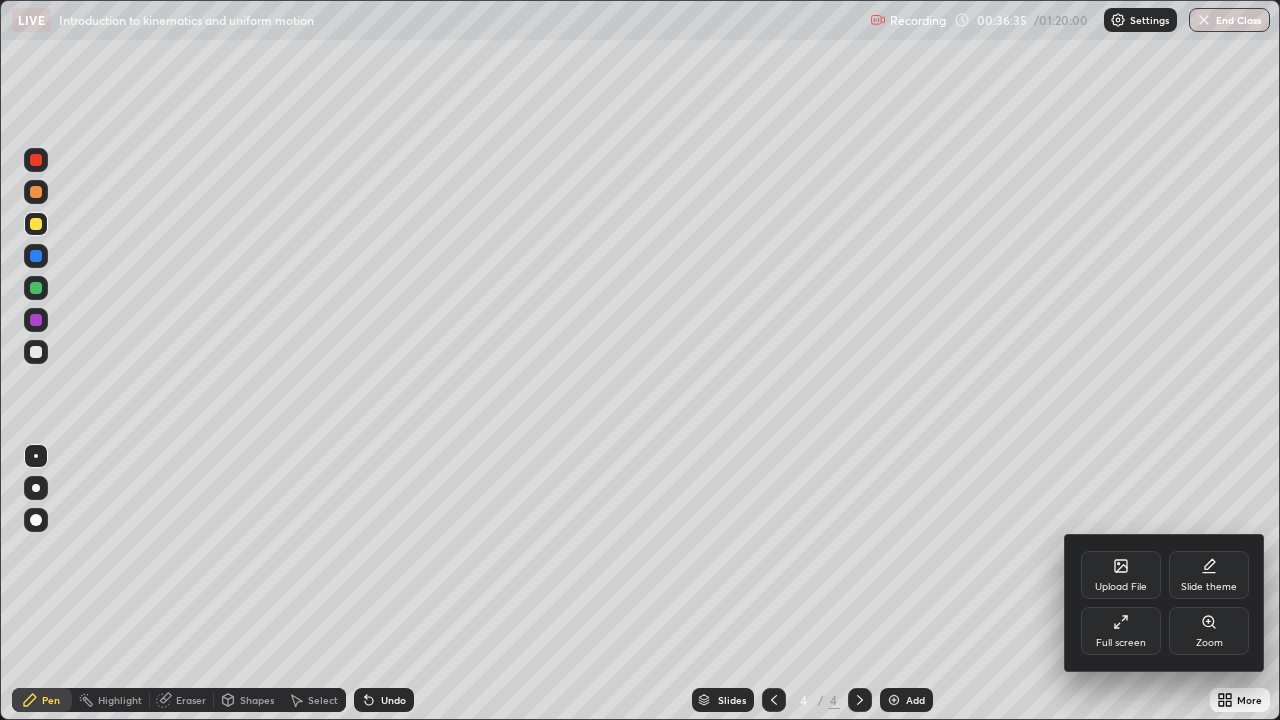 click on "Full screen" at bounding box center [1121, 631] 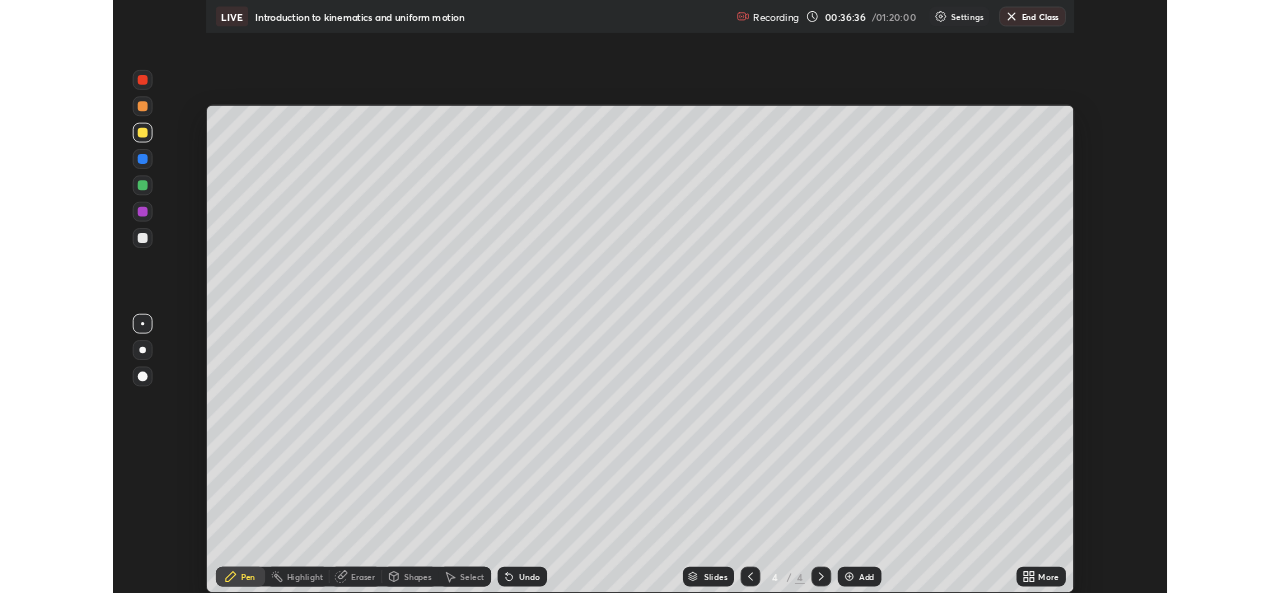scroll, scrollTop: 593, scrollLeft: 1280, axis: both 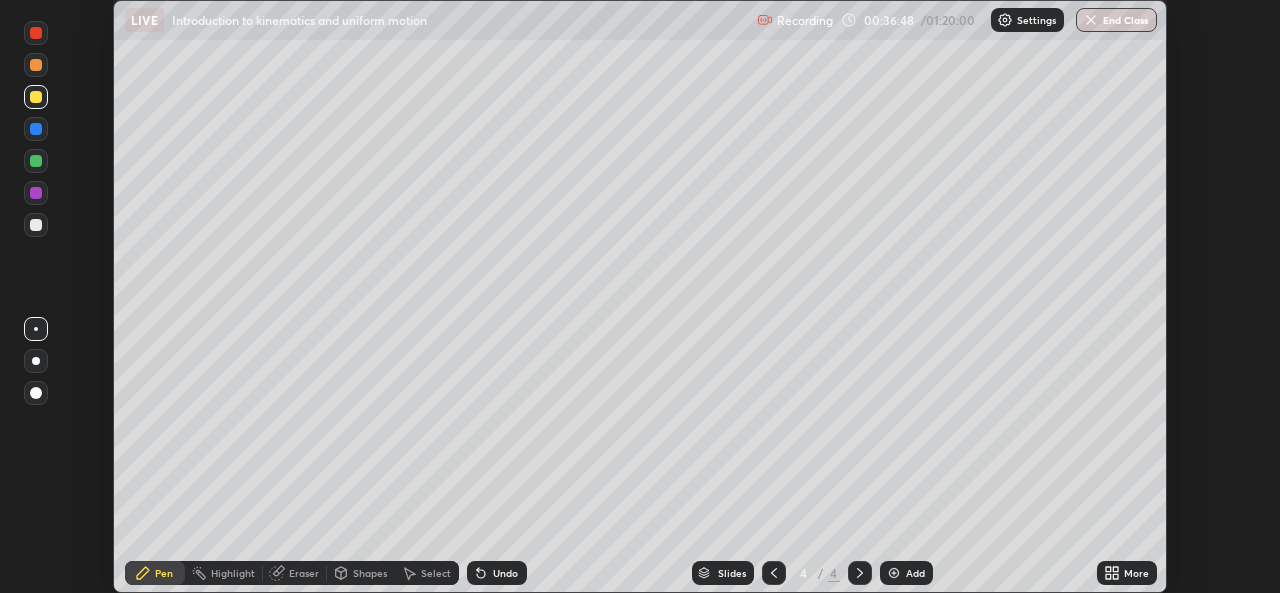 click on "Undo" at bounding box center (505, 573) 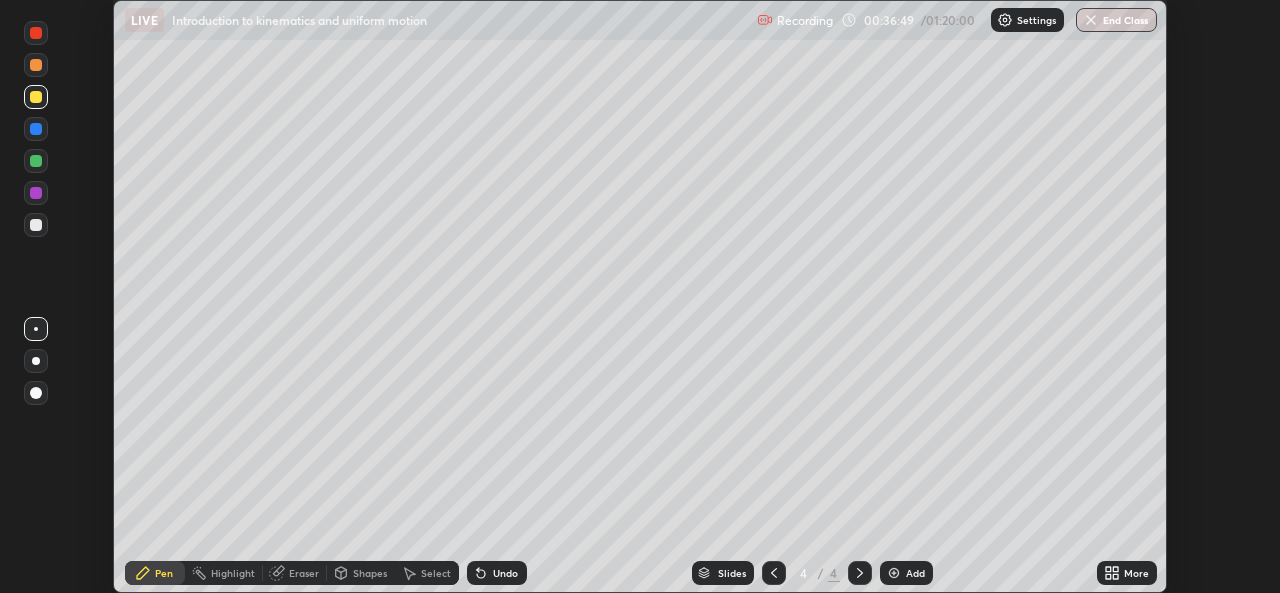 click on "Undo" at bounding box center (505, 573) 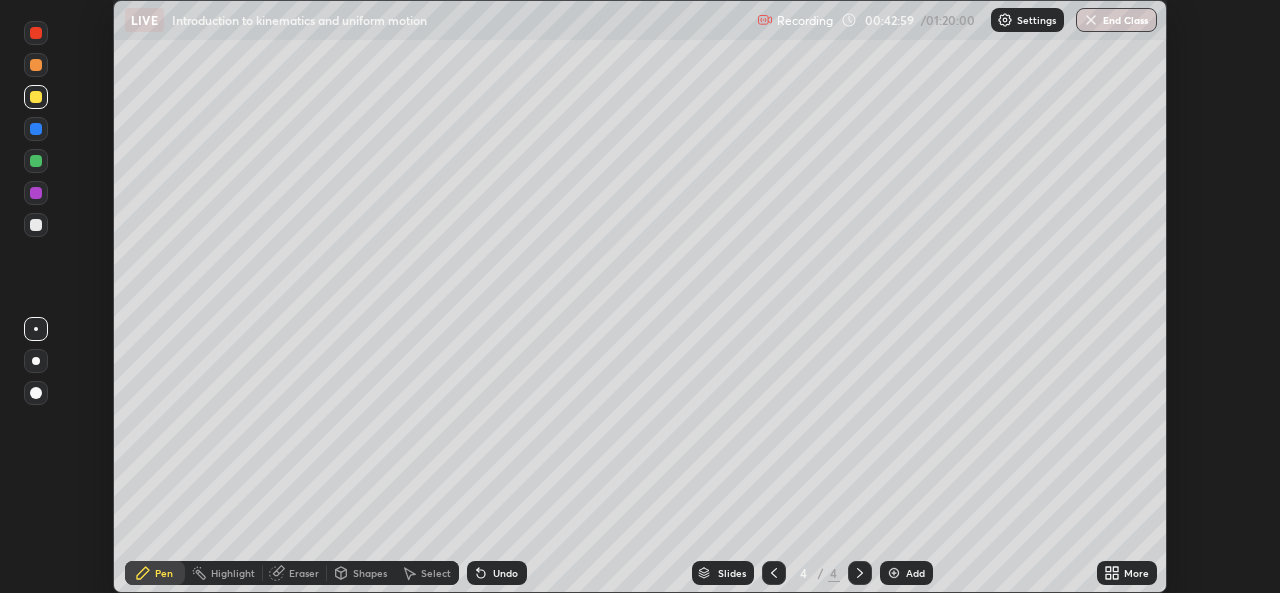 click on "Undo" at bounding box center [505, 573] 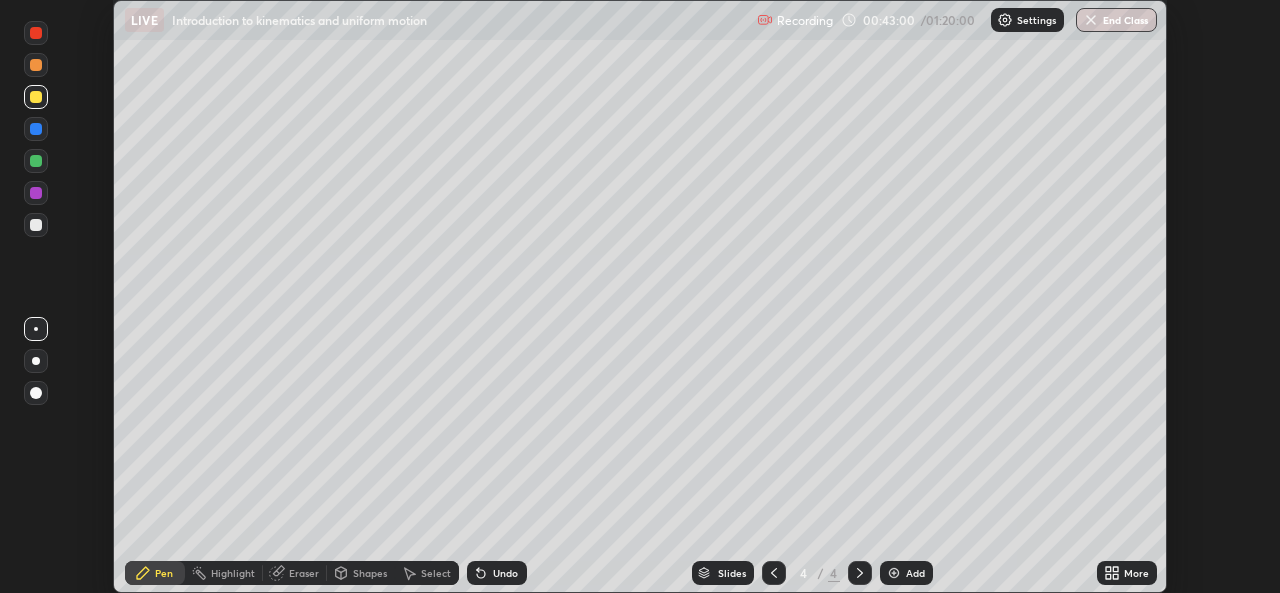 click on "Undo" at bounding box center [505, 573] 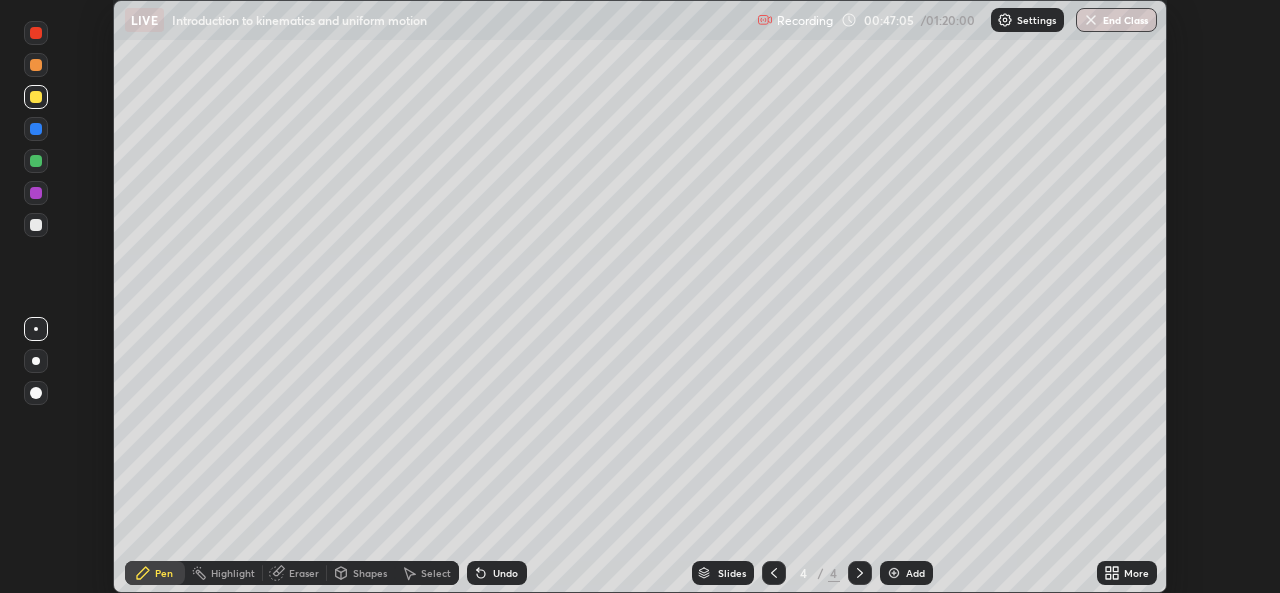 click 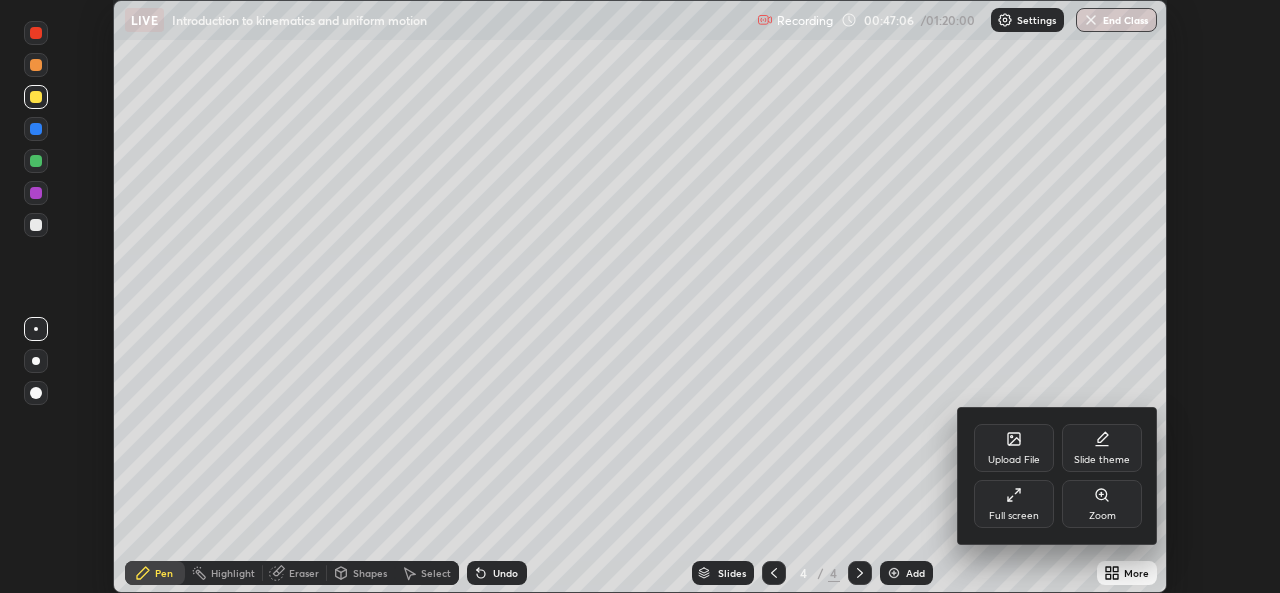 click on "Full screen" at bounding box center [1014, 504] 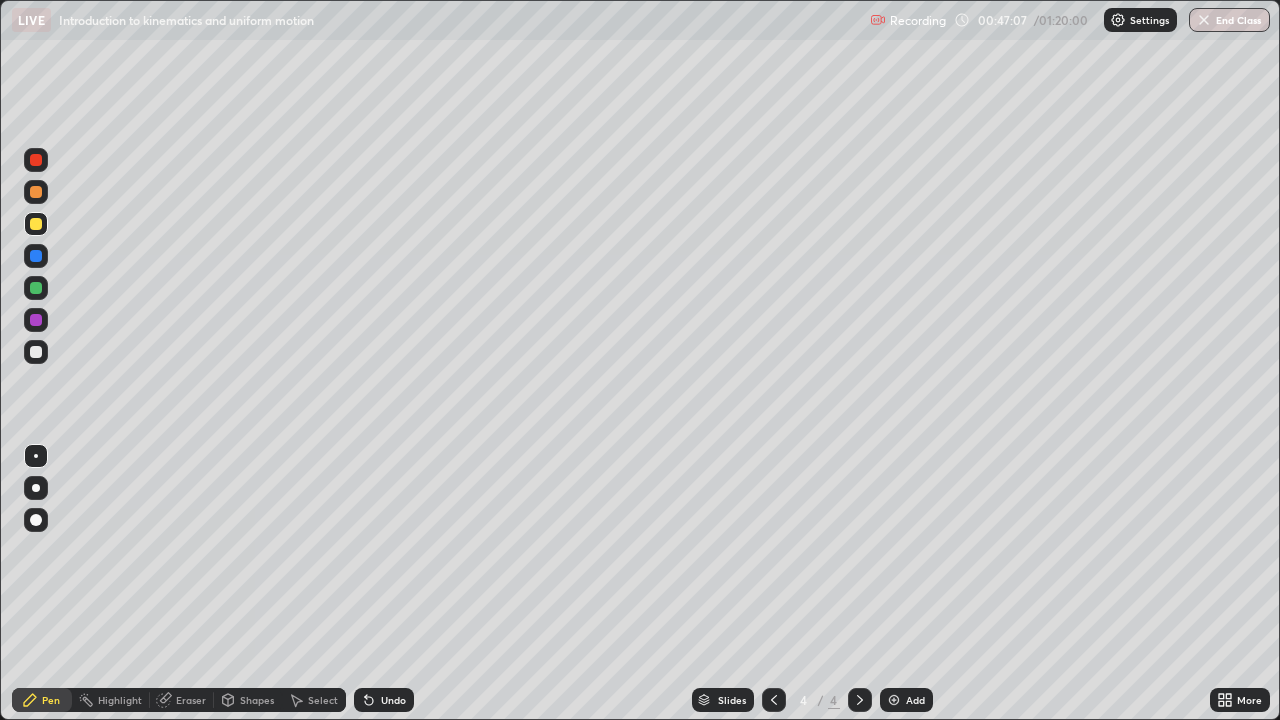 scroll, scrollTop: 99280, scrollLeft: 98720, axis: both 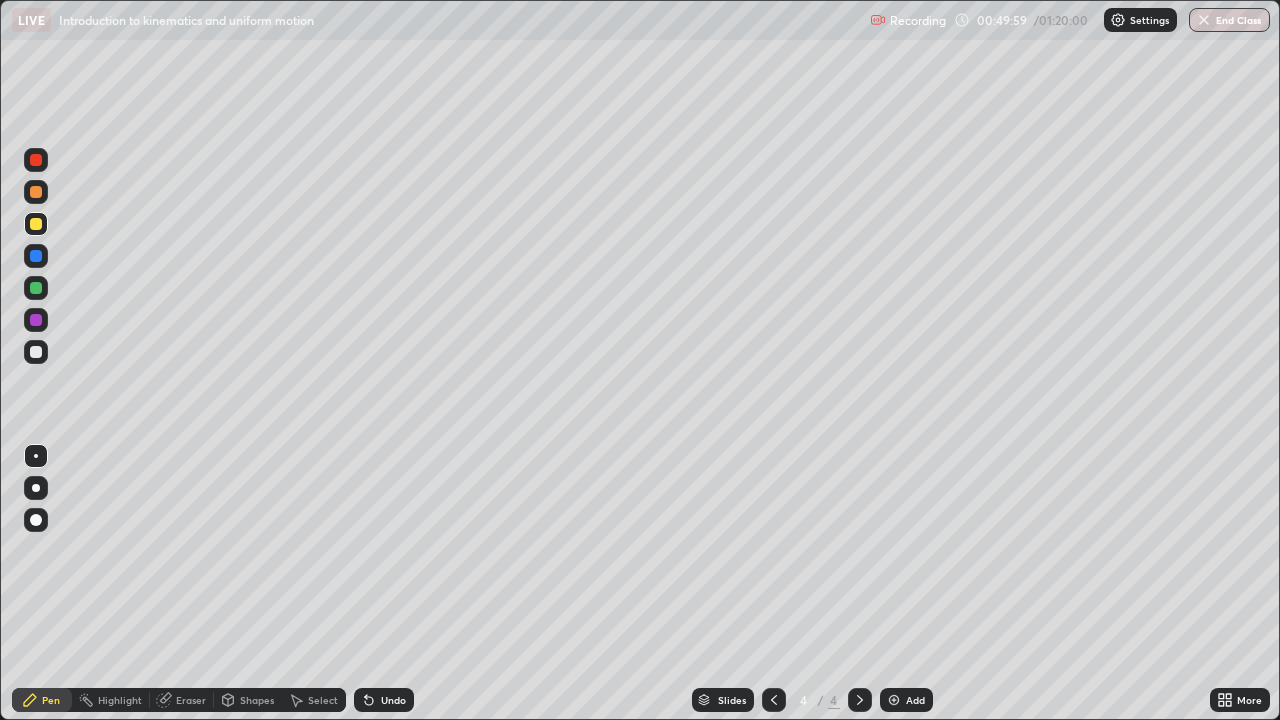 click on "Add" at bounding box center (915, 700) 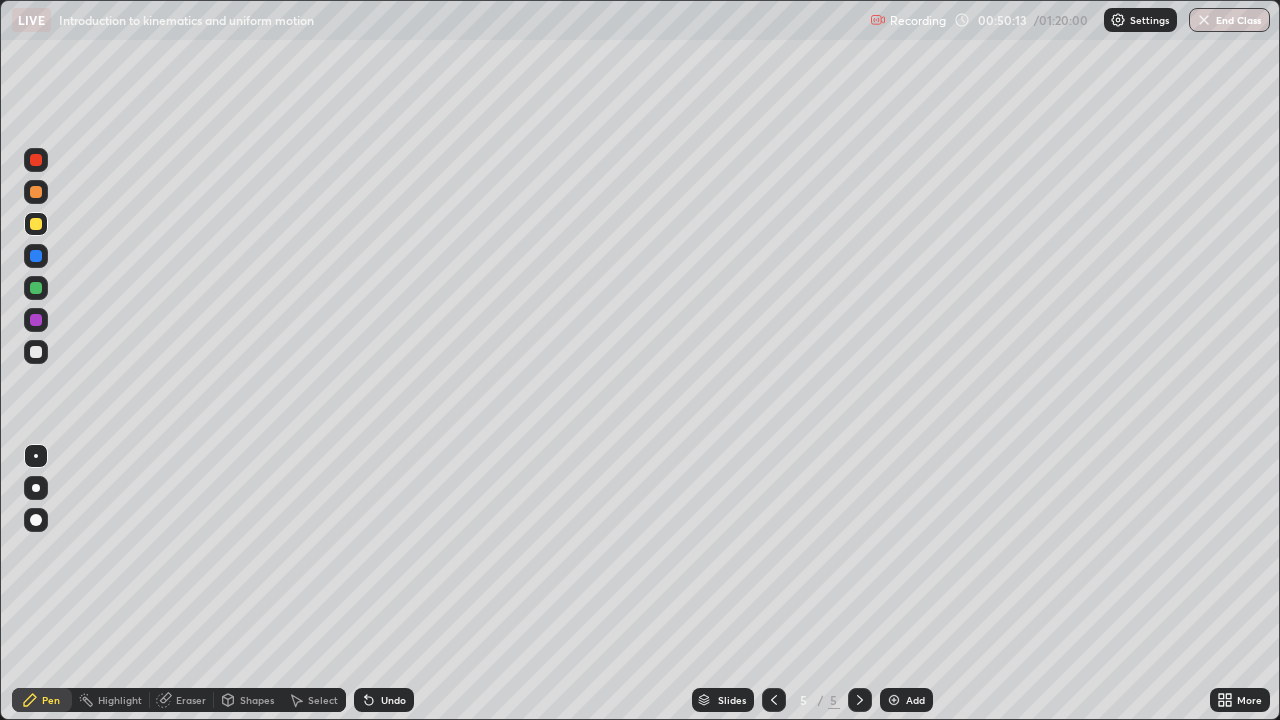 click on "Undo" at bounding box center [393, 700] 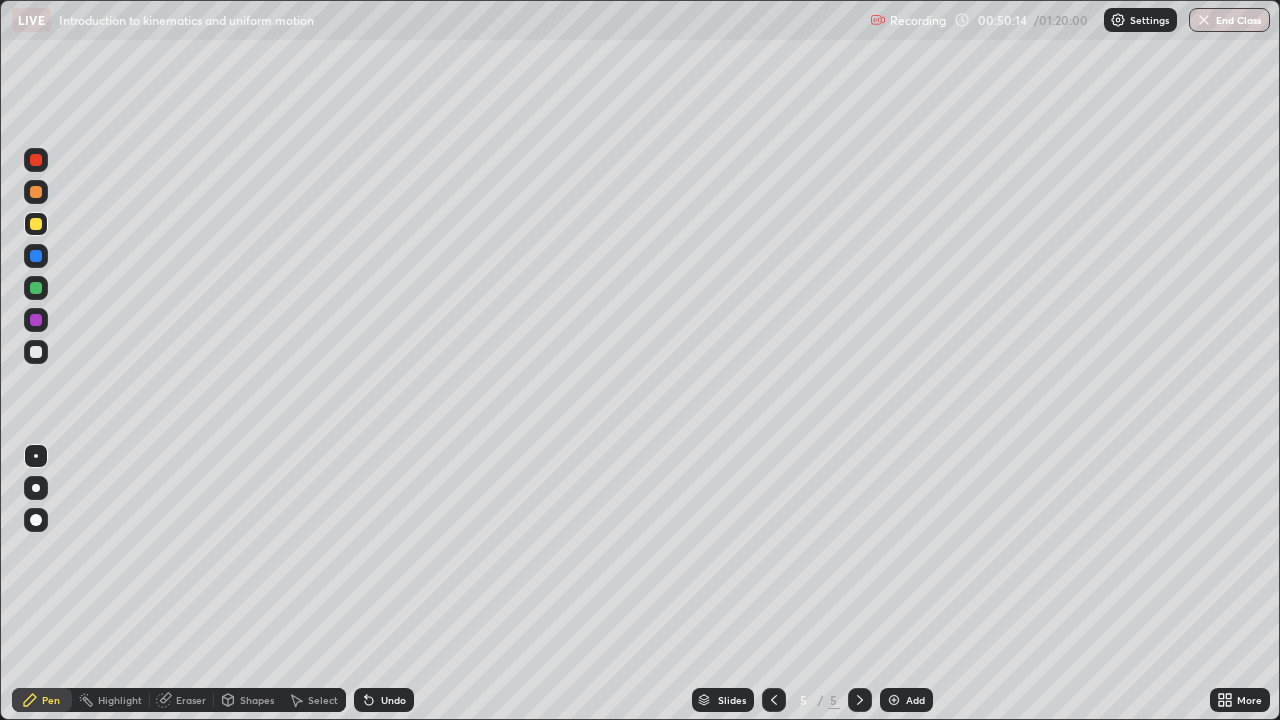 click on "Undo" at bounding box center (393, 700) 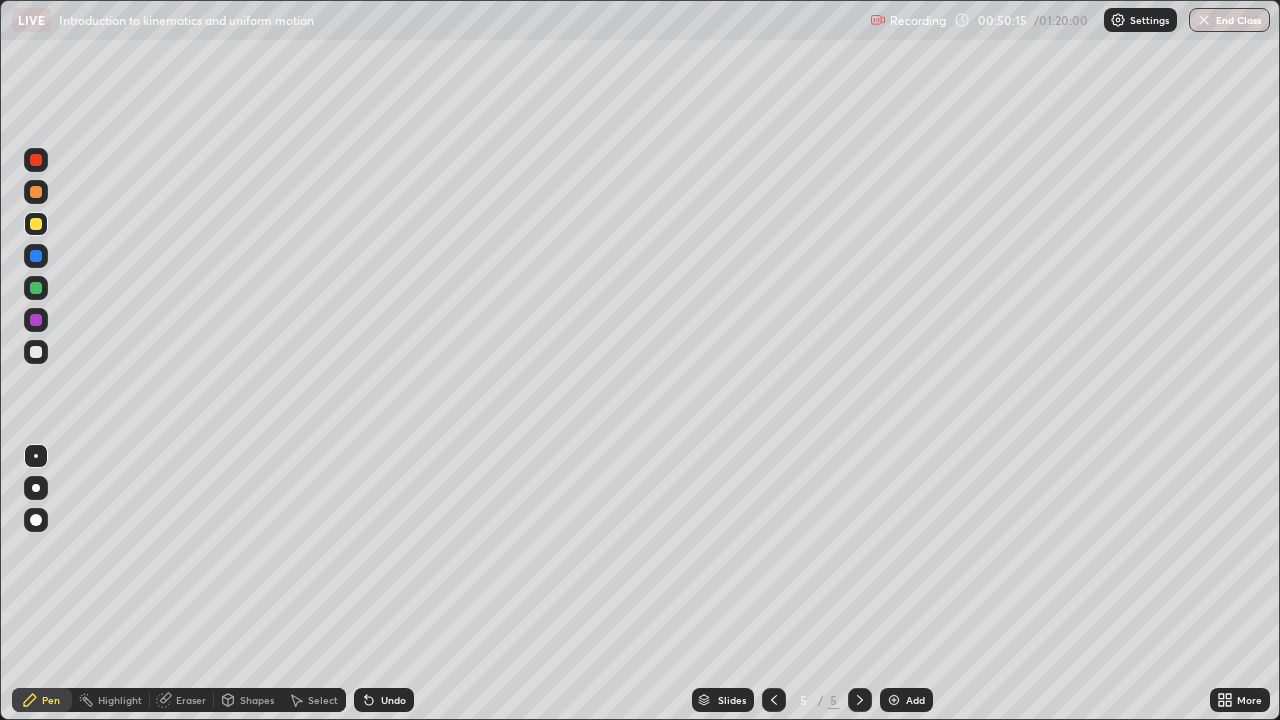 click on "Undo" at bounding box center (384, 700) 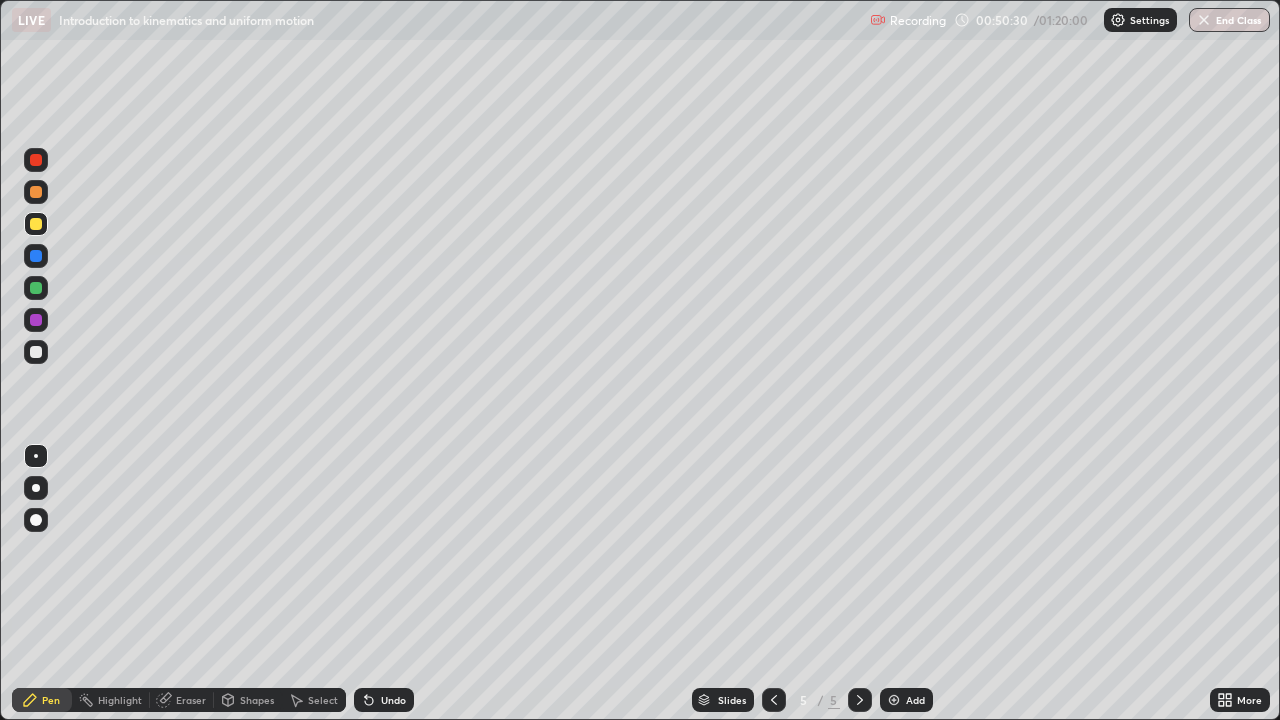 click on "Erase all" at bounding box center [36, 360] 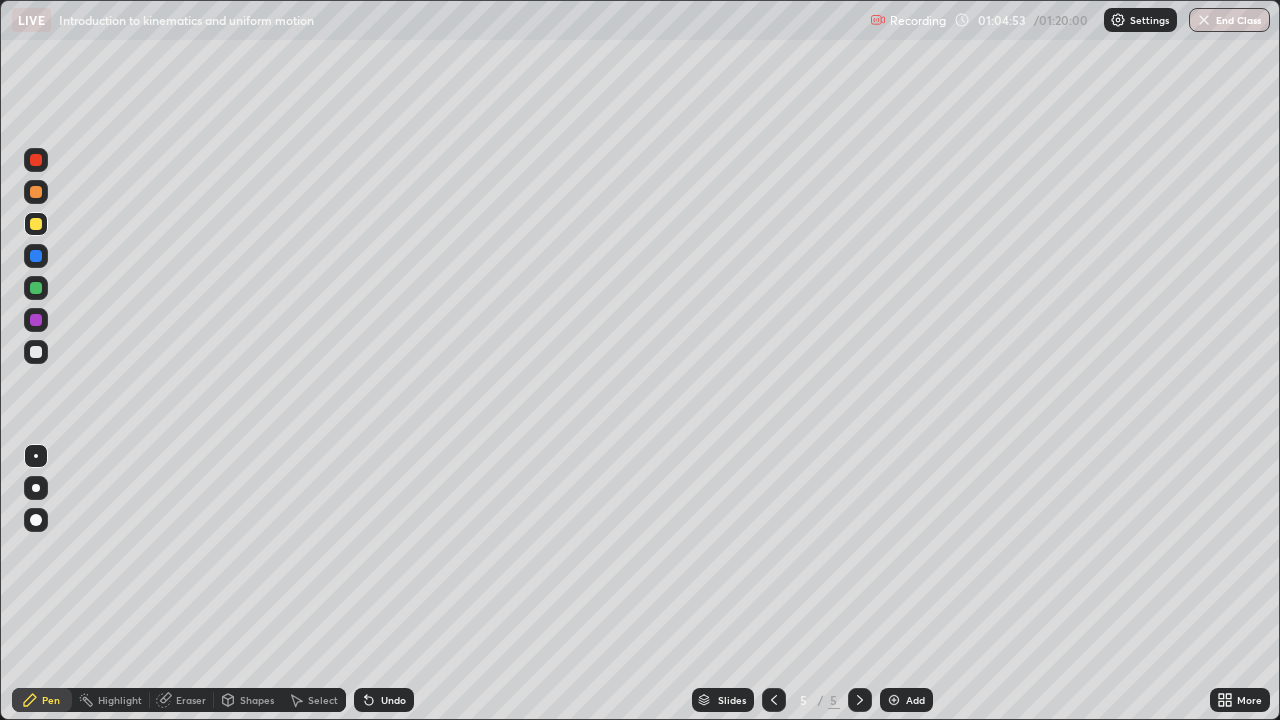 click at bounding box center (774, 700) 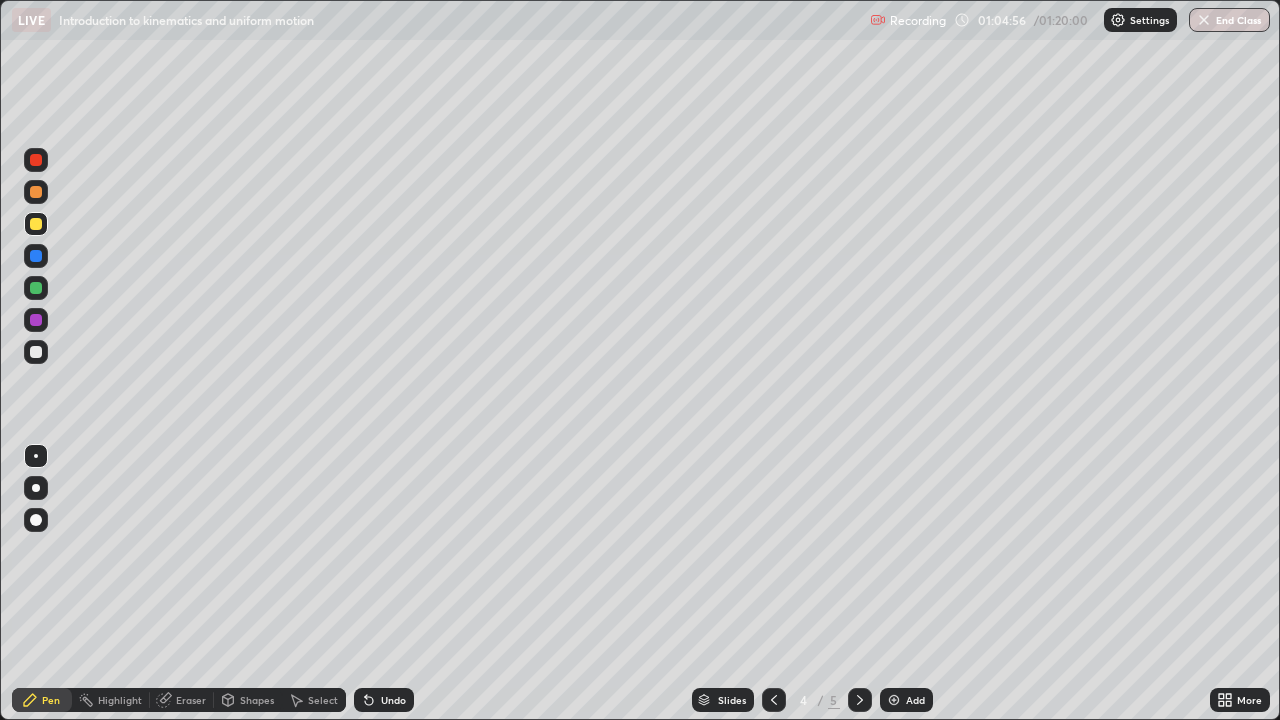 click 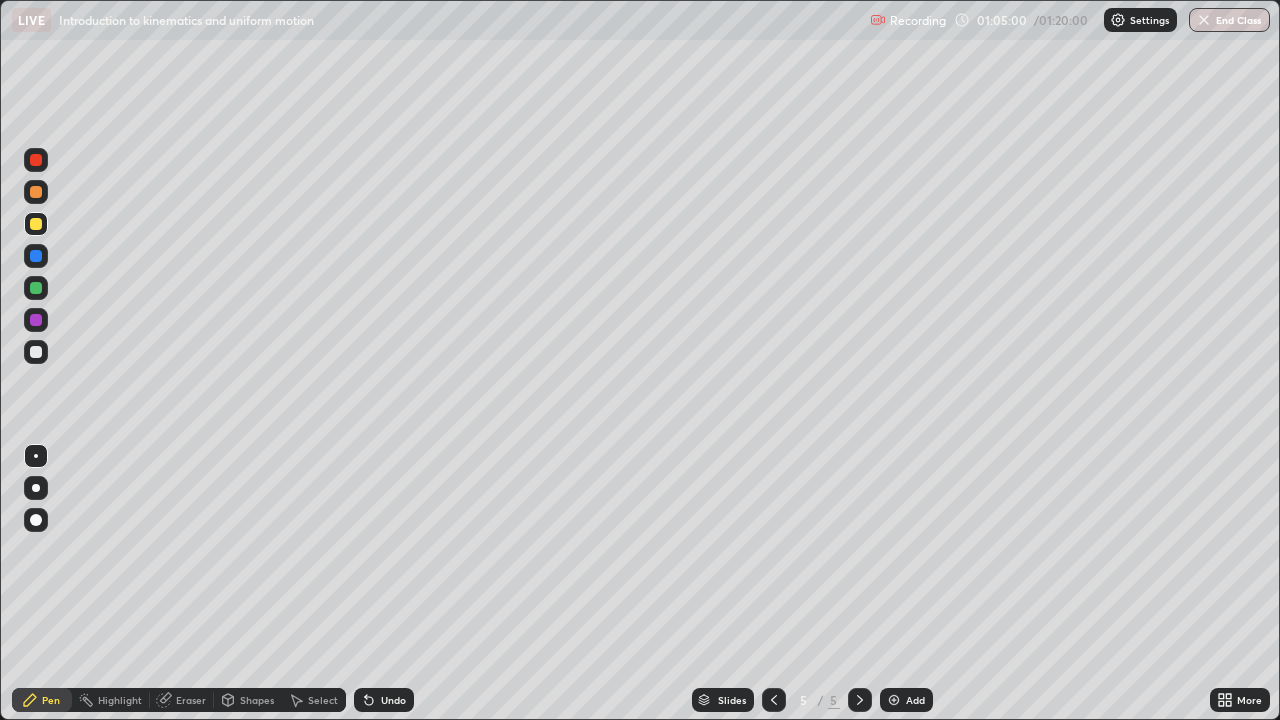 click on "Eraser" at bounding box center (182, 700) 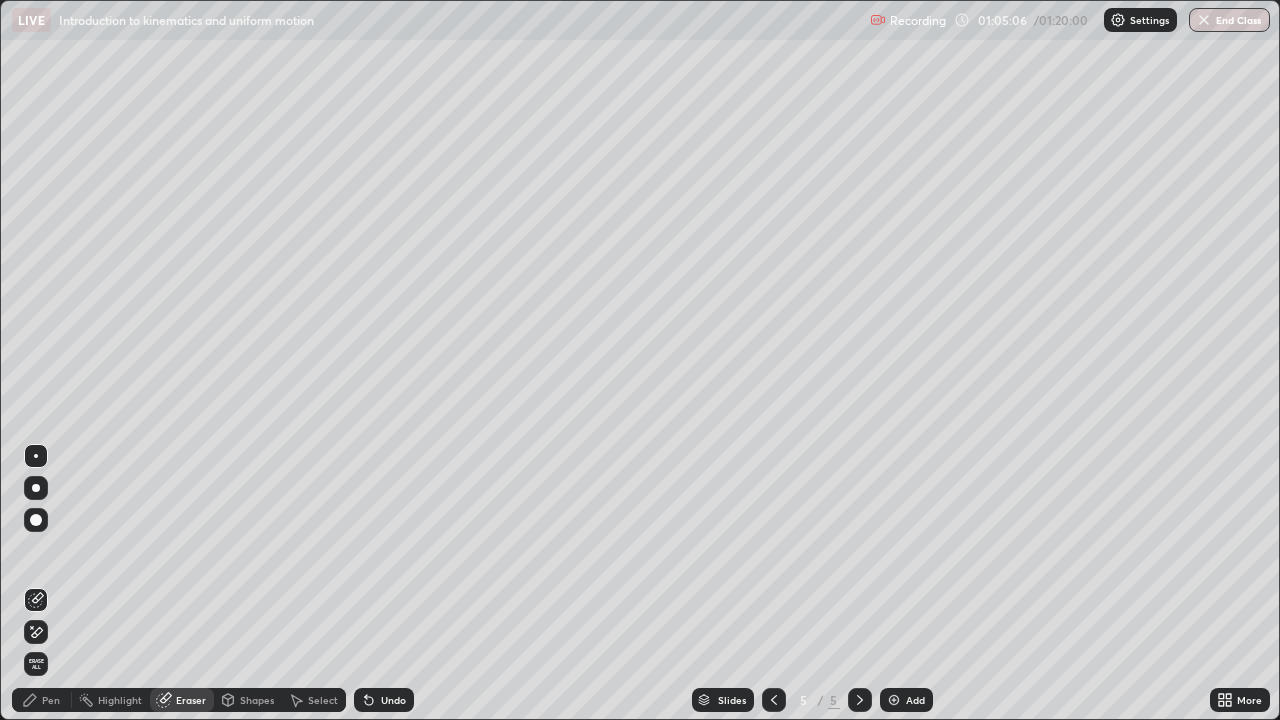 click on "Pen" at bounding box center [51, 700] 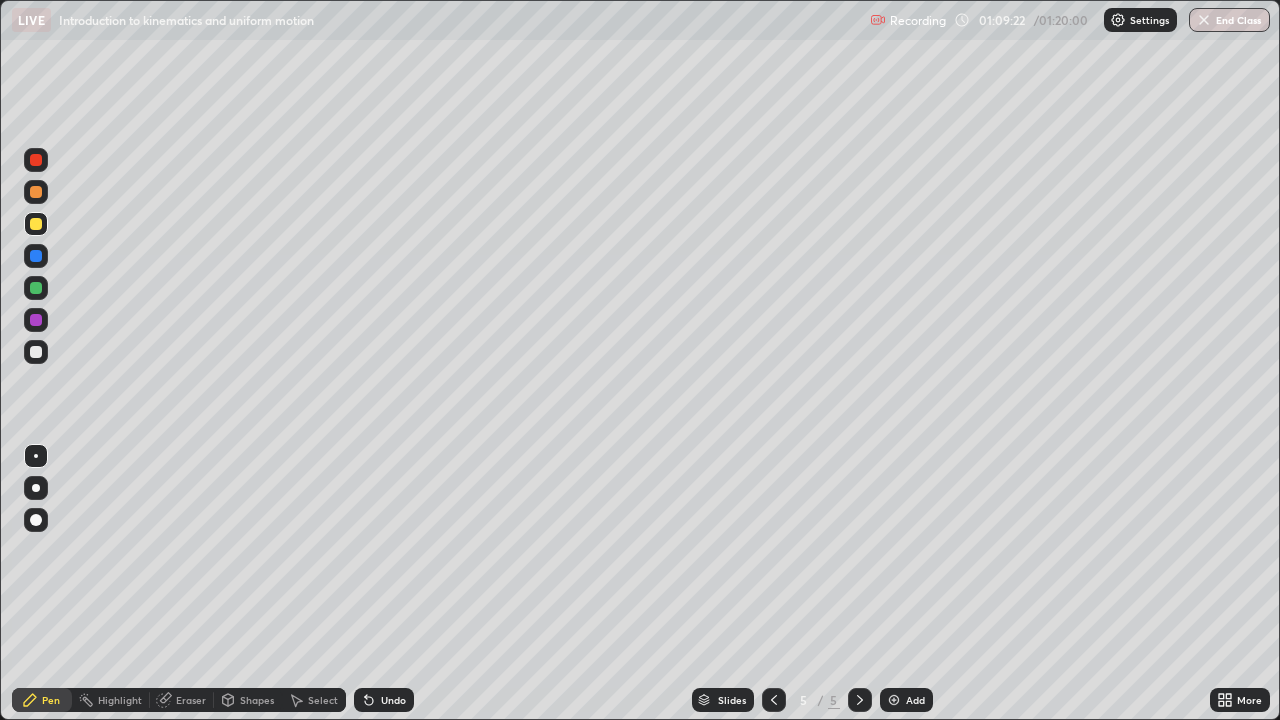 click at bounding box center (894, 700) 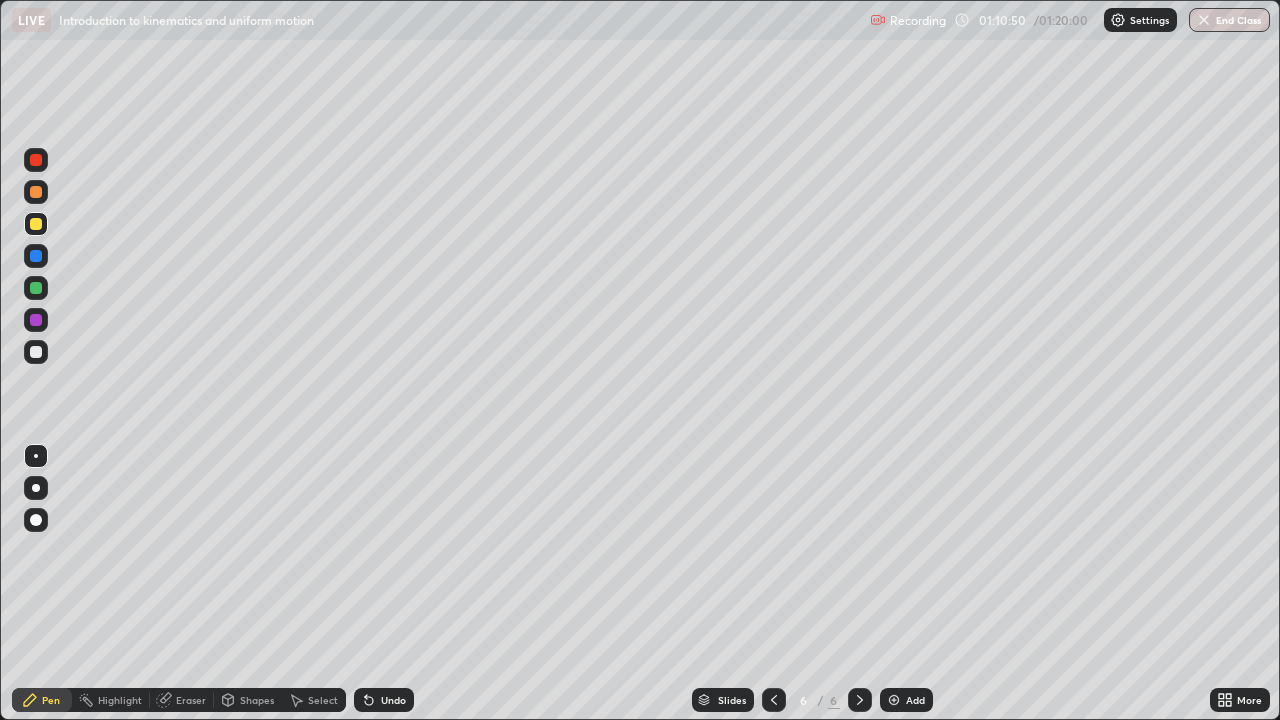 click on "Shapes" at bounding box center (257, 700) 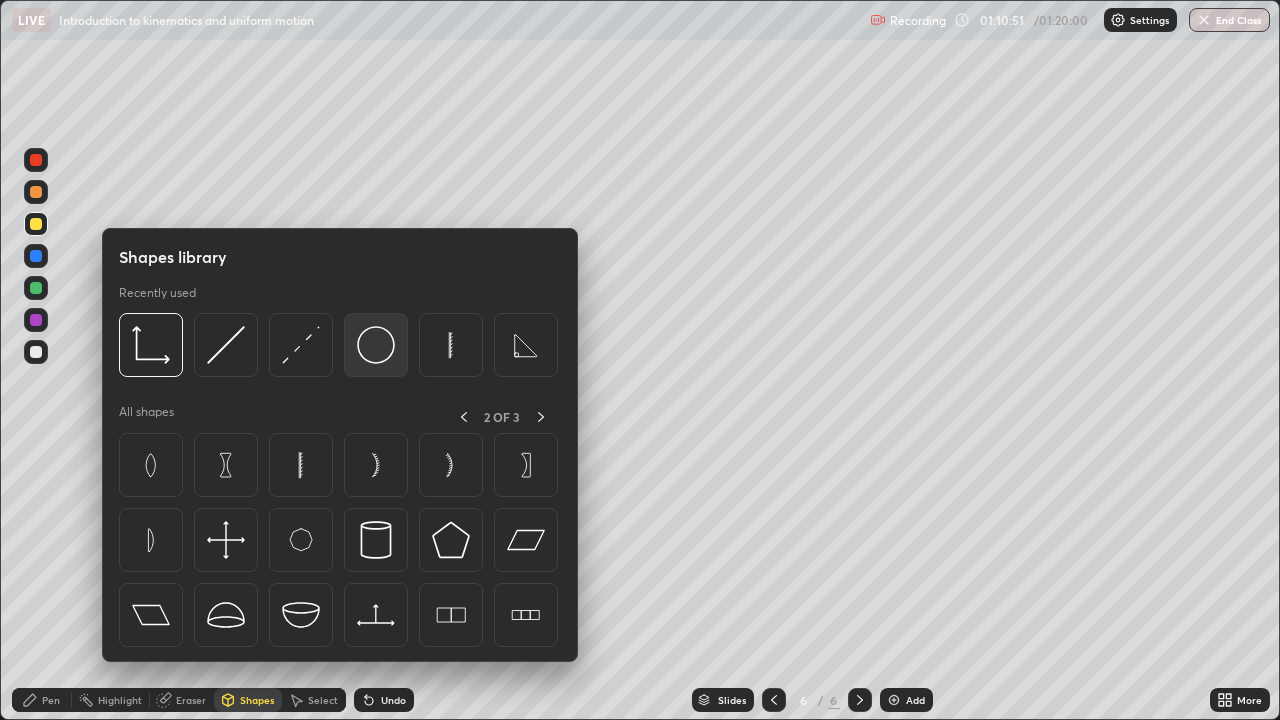 click at bounding box center (376, 345) 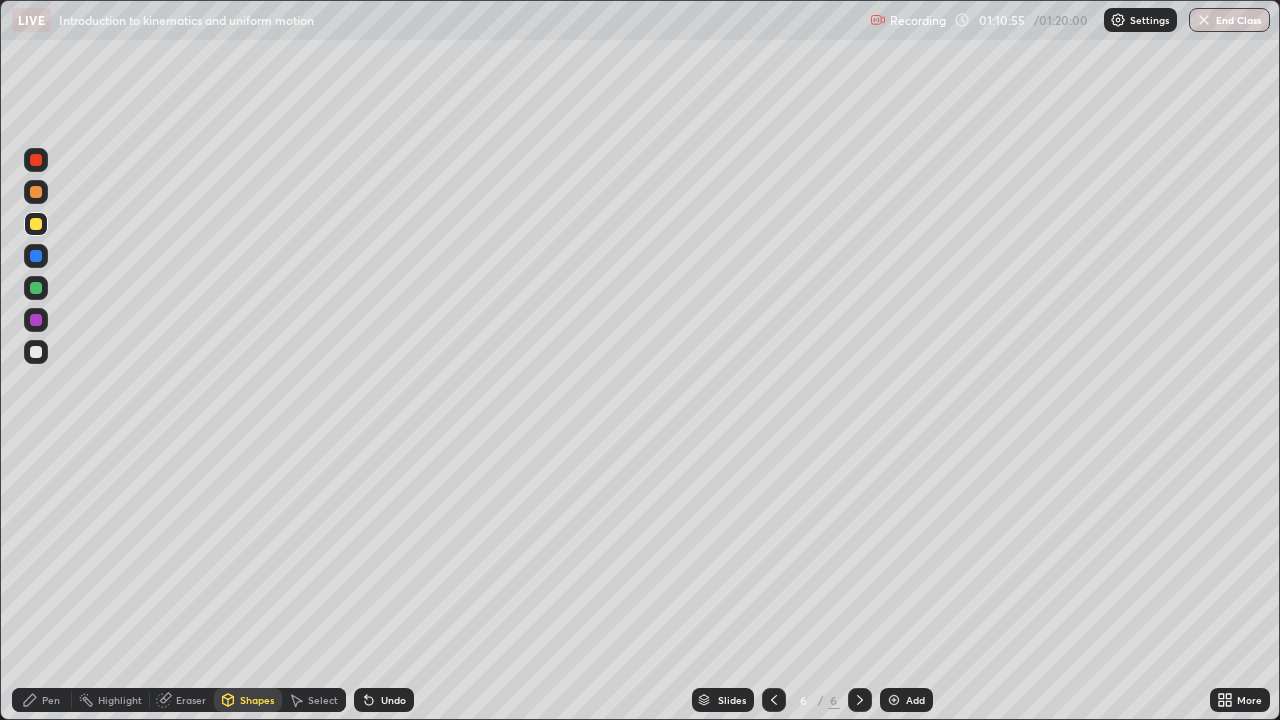 click on "Shapes" at bounding box center [257, 700] 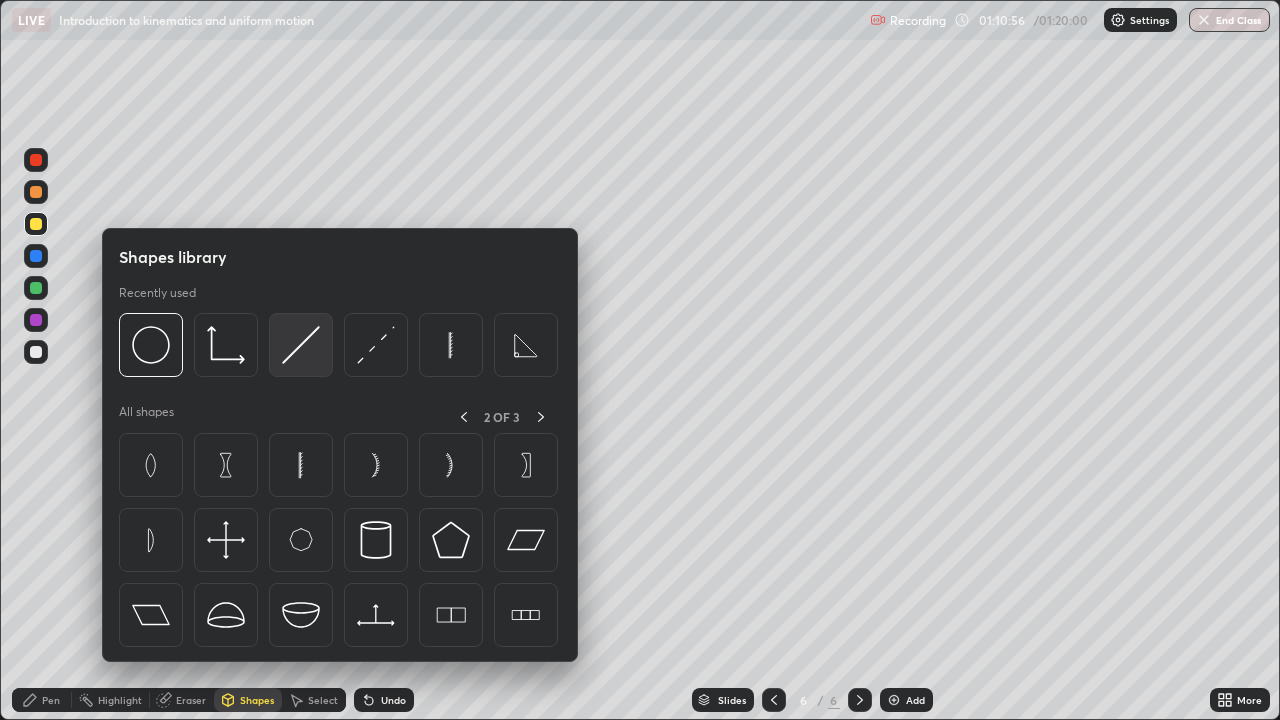 click at bounding box center [301, 345] 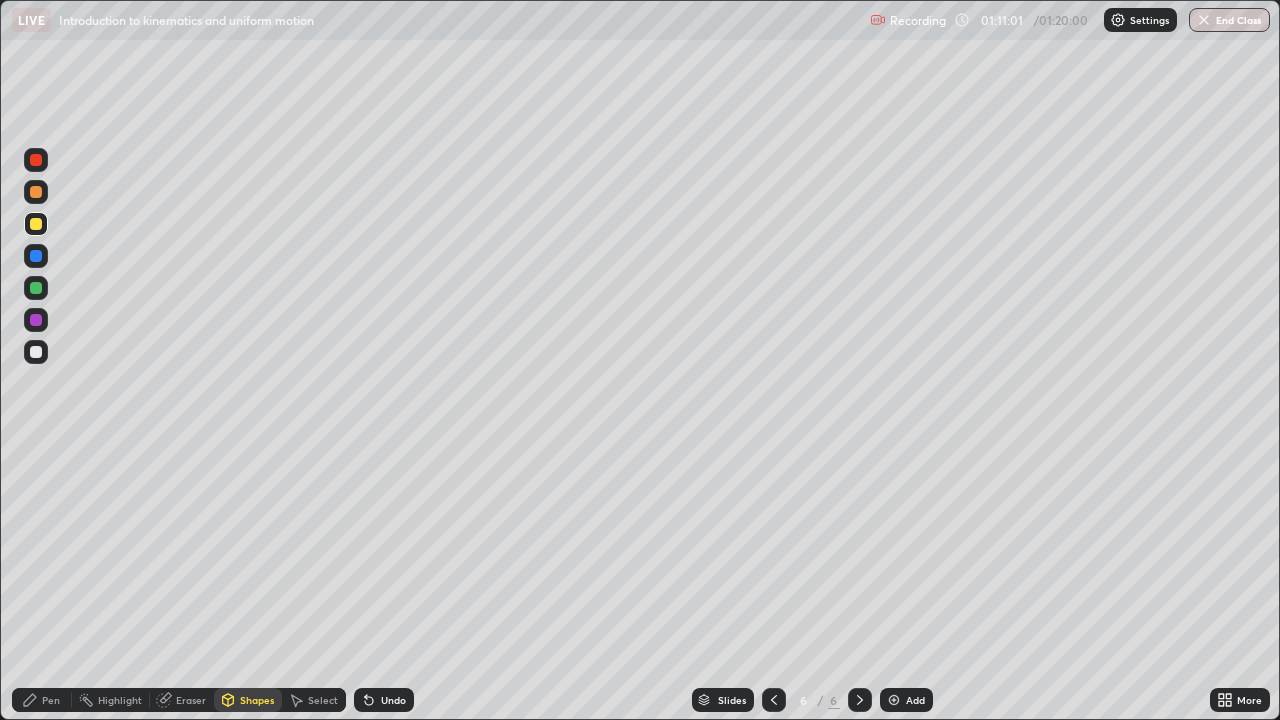 click on "Undo" at bounding box center [393, 700] 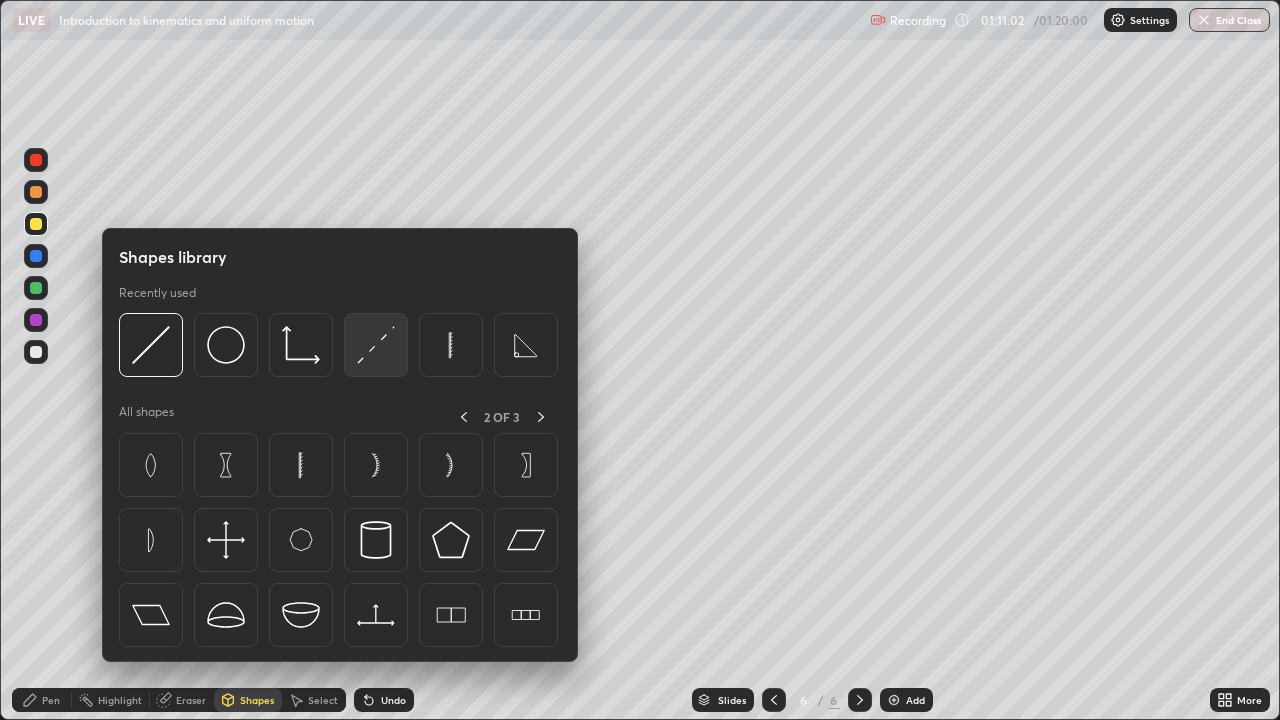 click at bounding box center [376, 345] 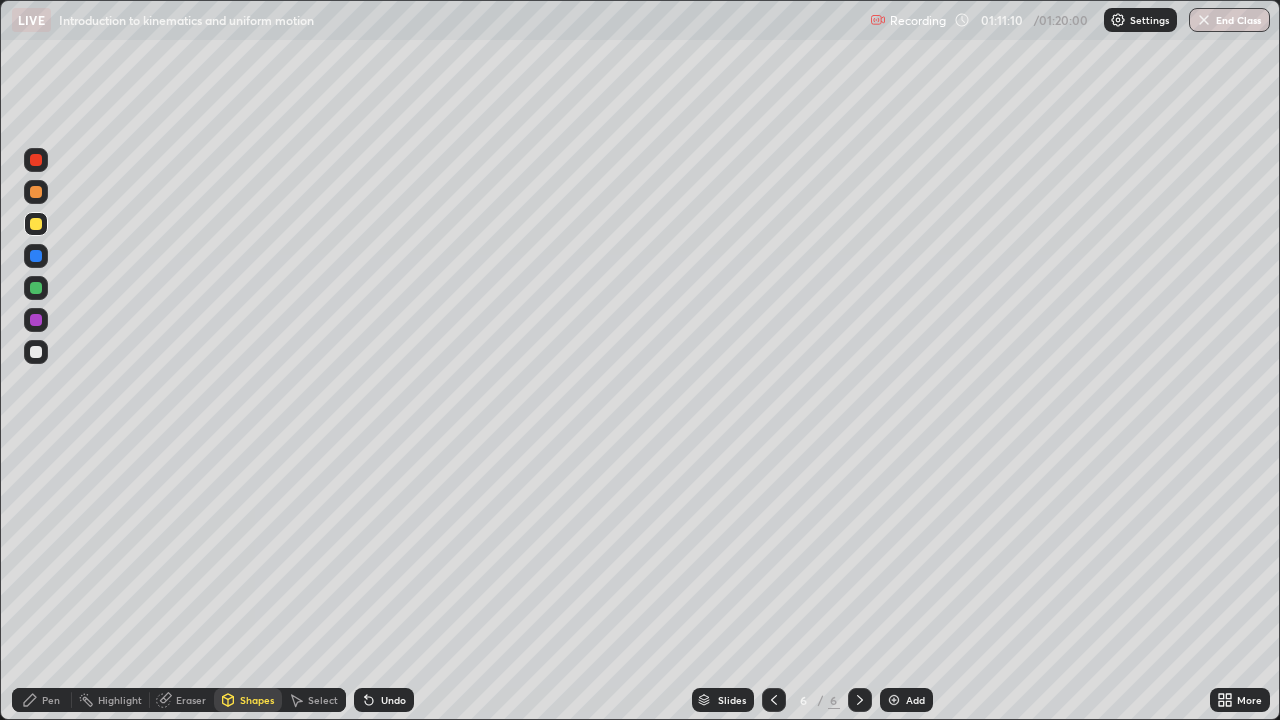 click on "Pen" at bounding box center [42, 700] 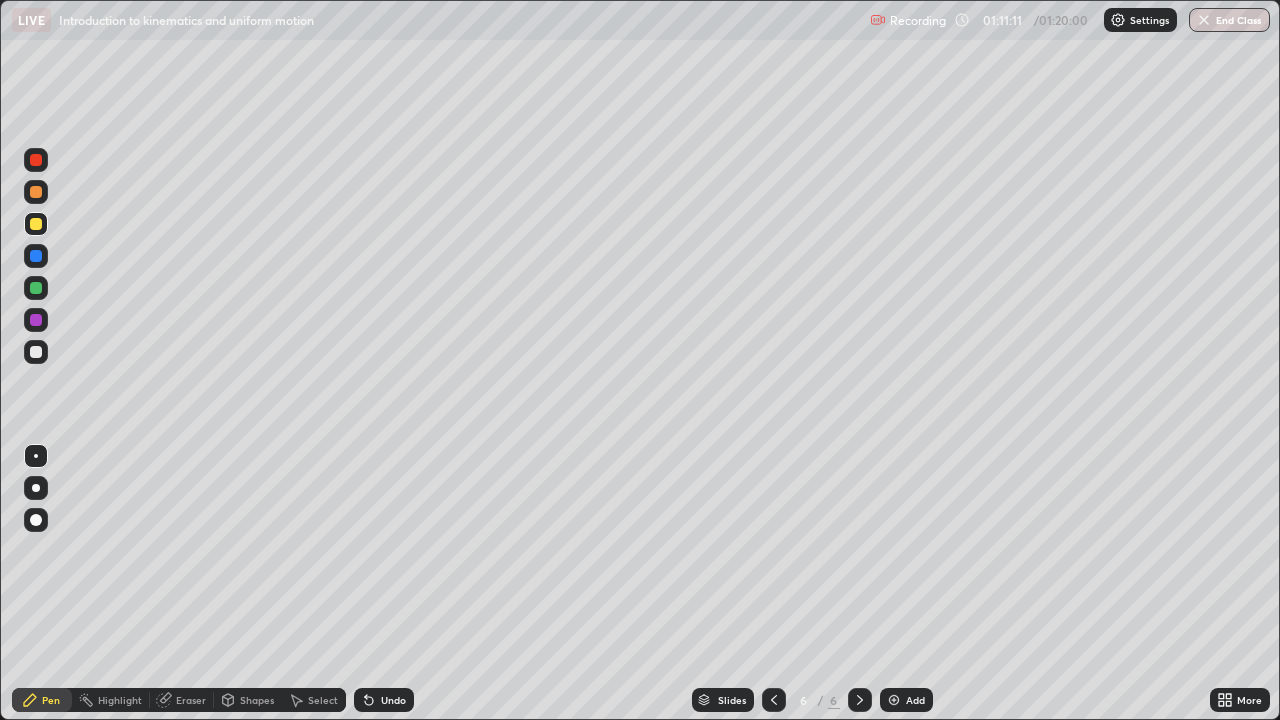 click on "Shapes" at bounding box center (257, 700) 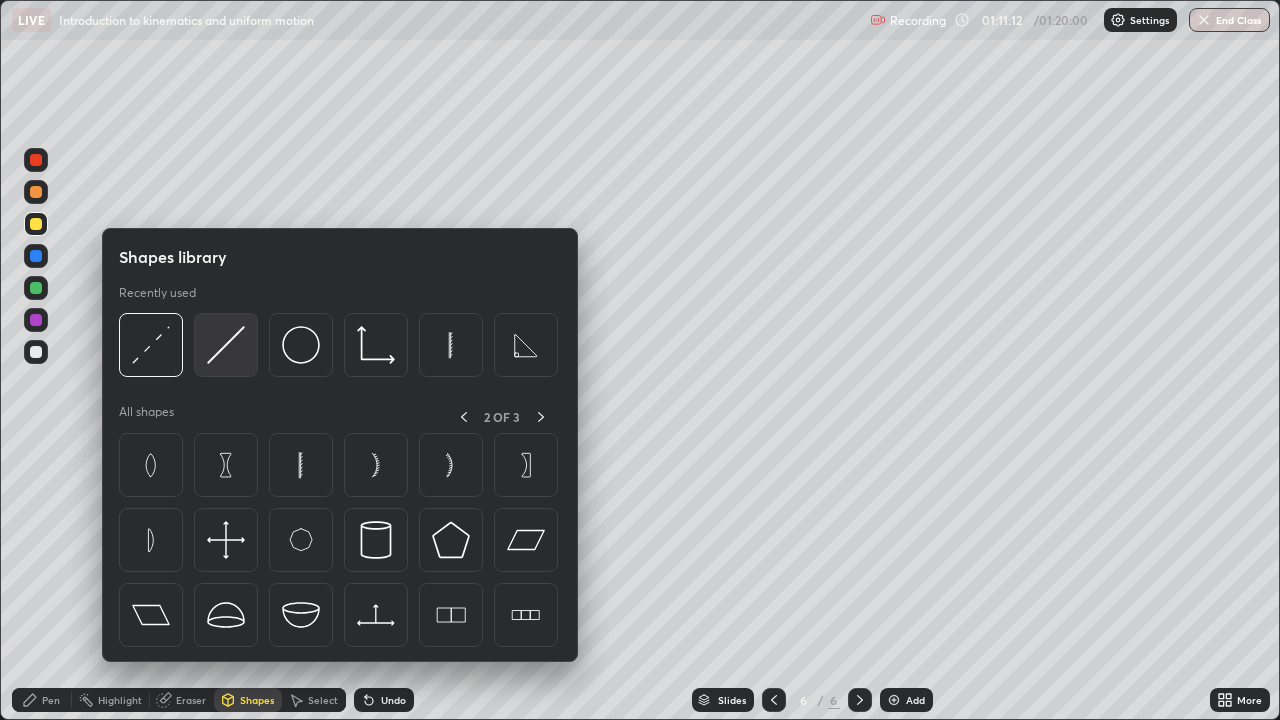 click at bounding box center (226, 345) 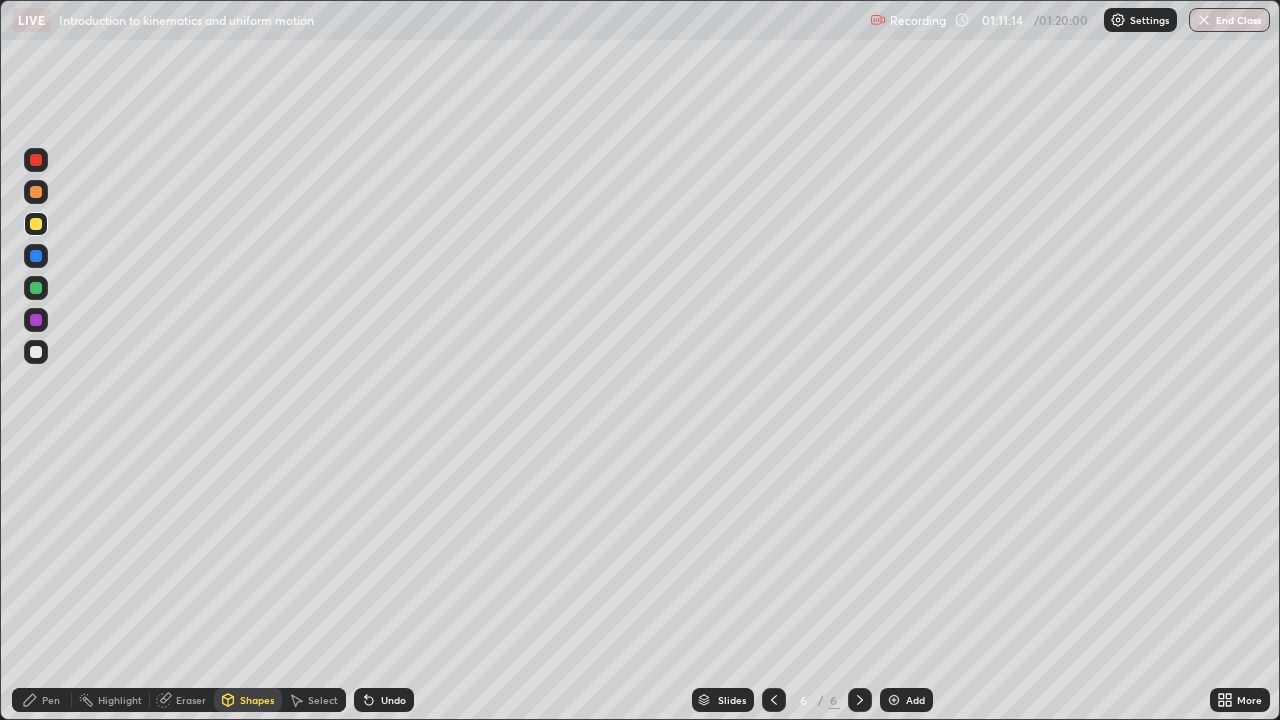 click on "Shapes" at bounding box center (257, 700) 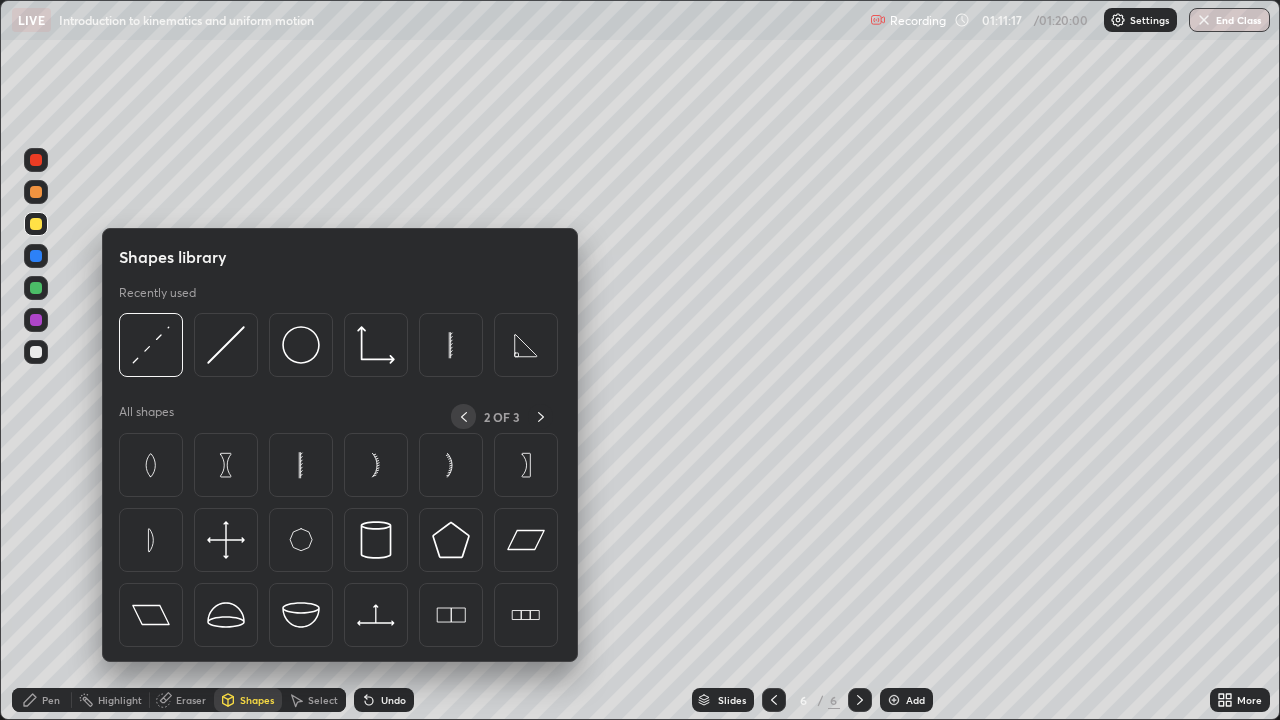 click 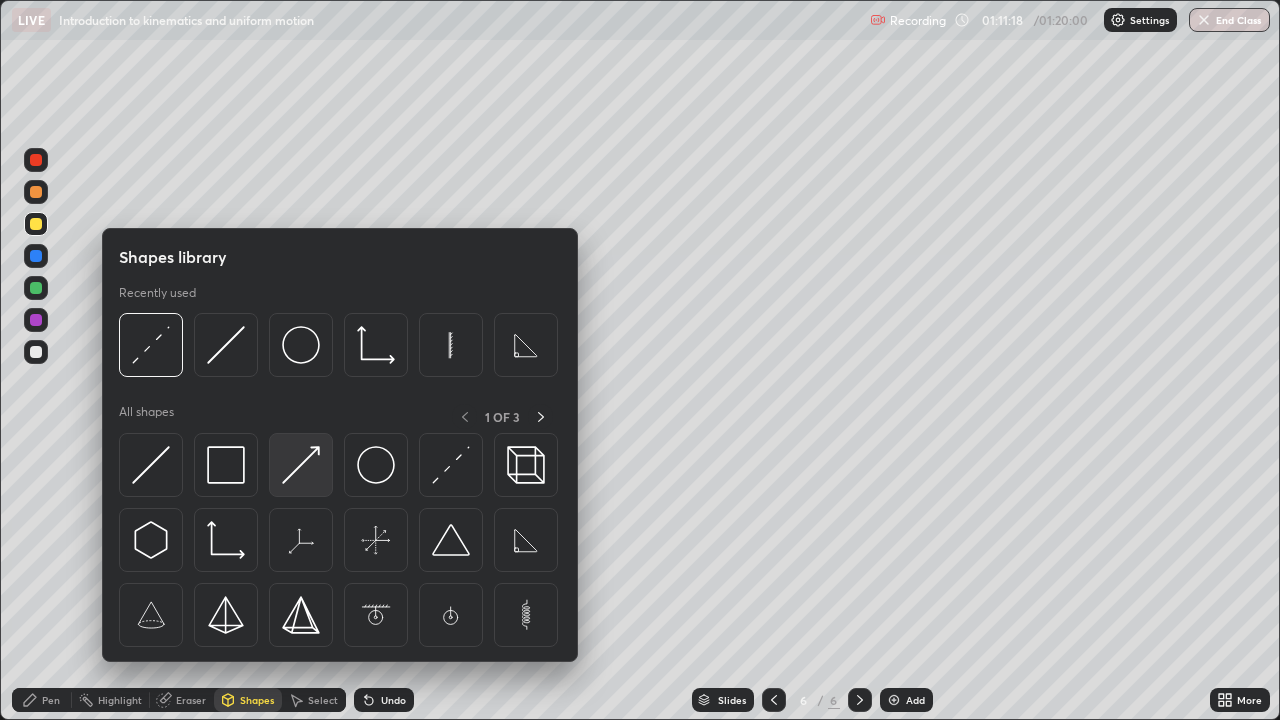 click at bounding box center [301, 465] 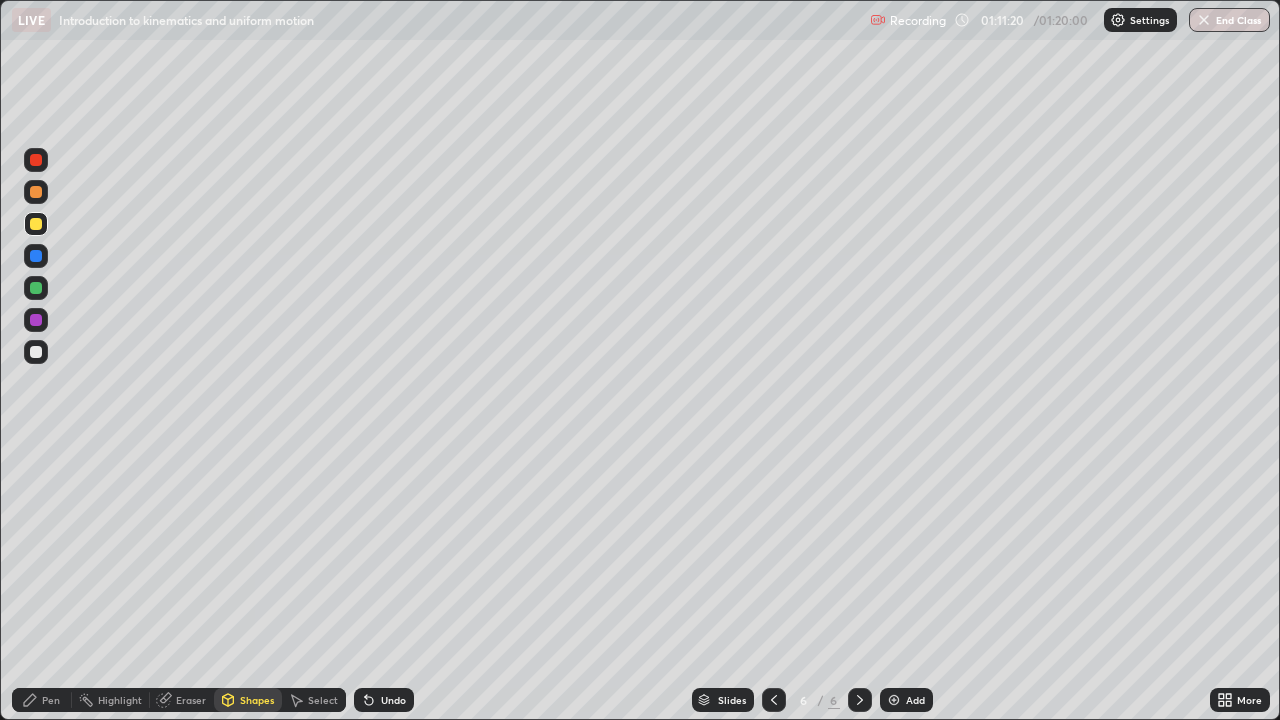 click on "Pen" at bounding box center (42, 700) 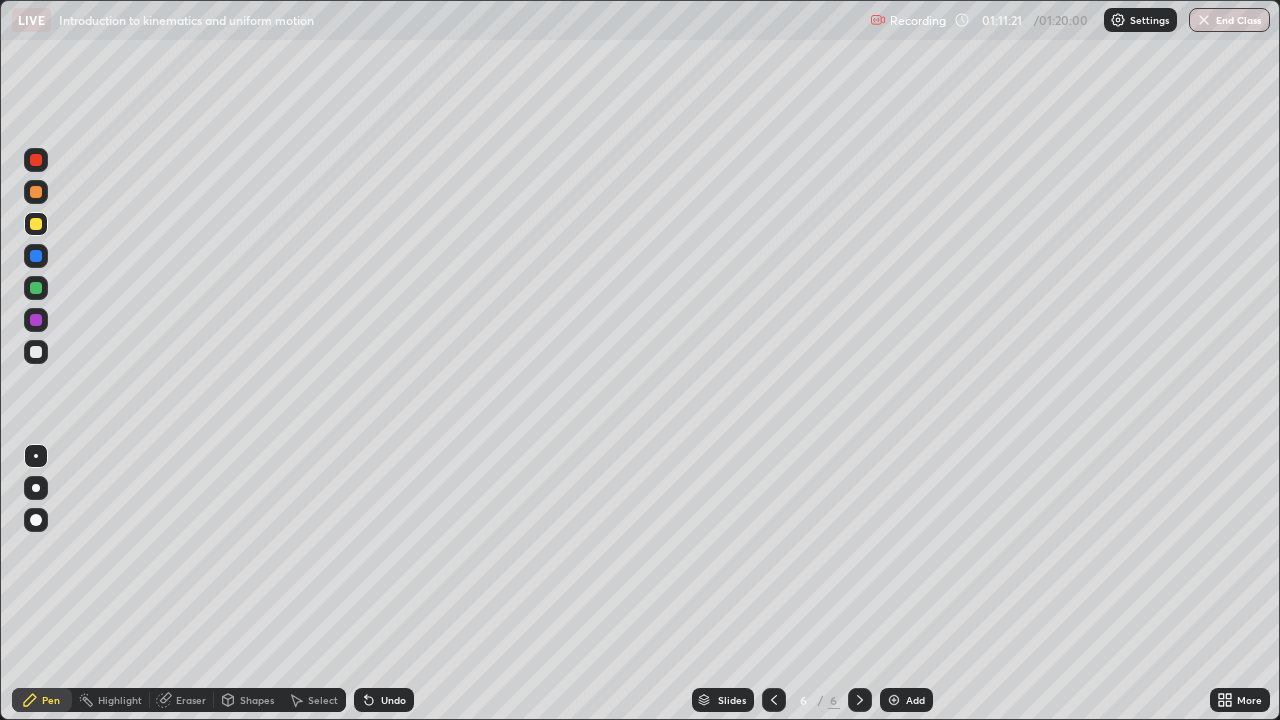 click on "Shapes" at bounding box center (257, 700) 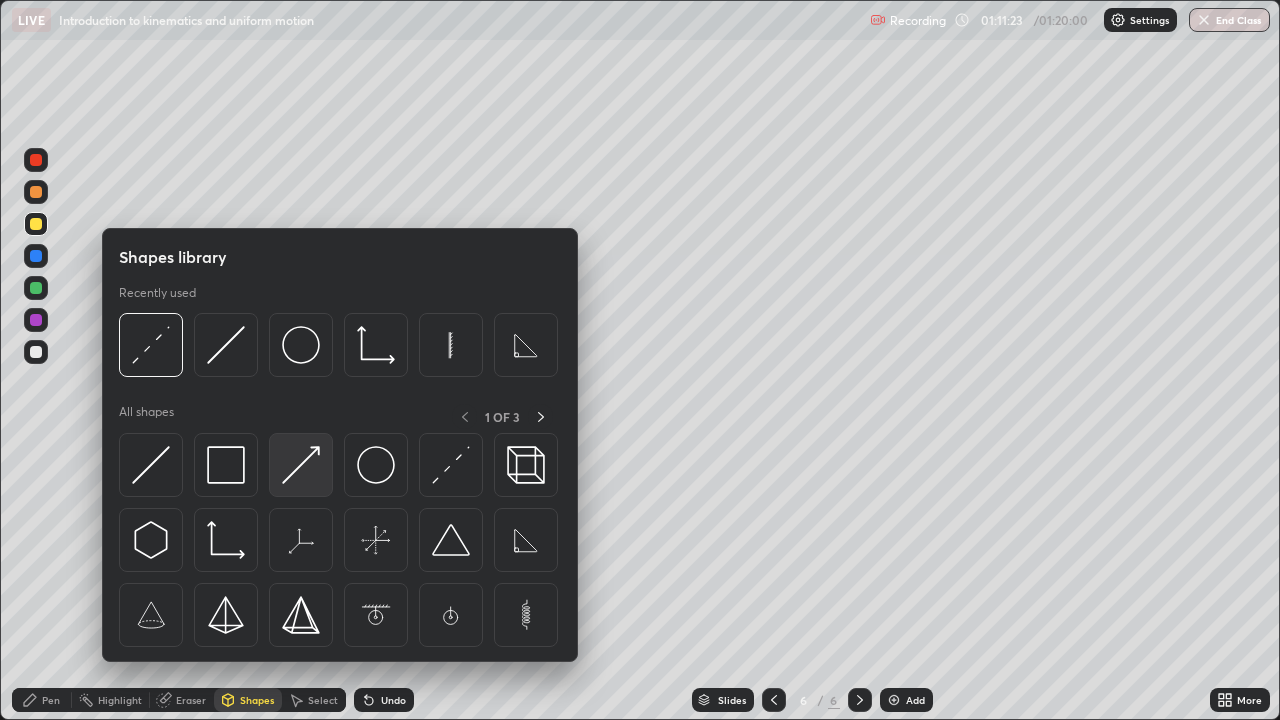 click at bounding box center [301, 465] 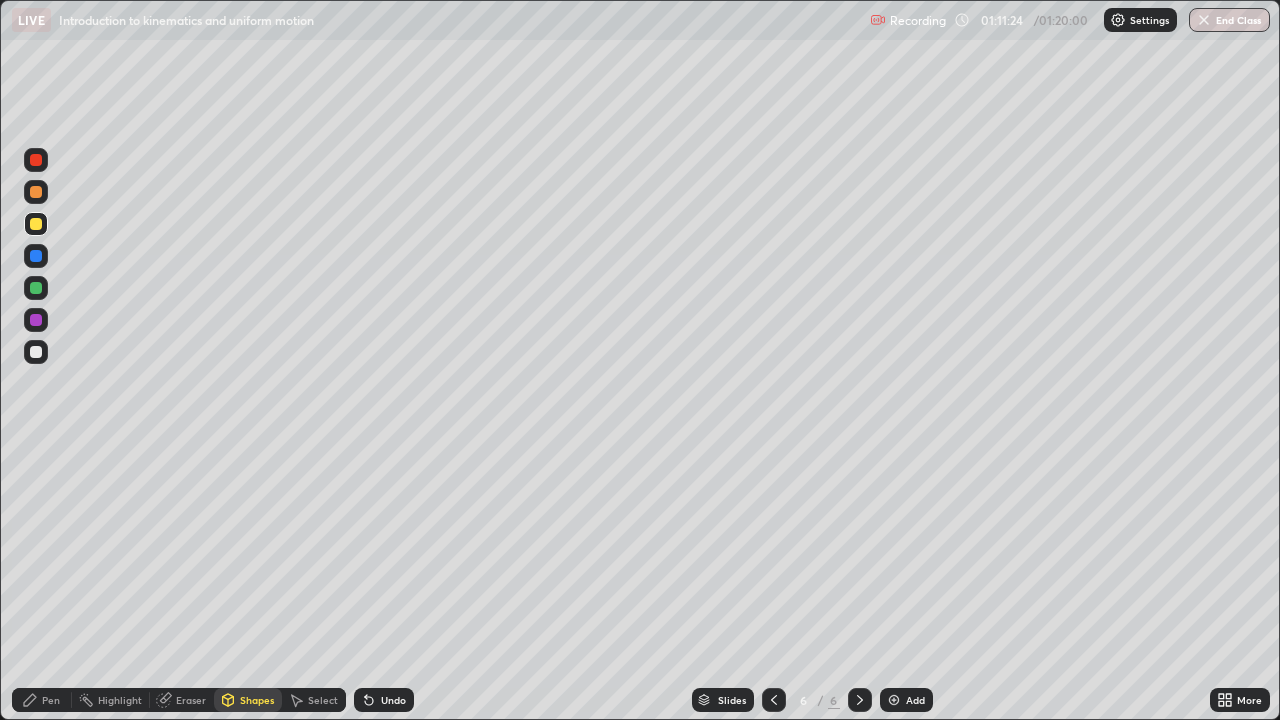 click at bounding box center [36, 352] 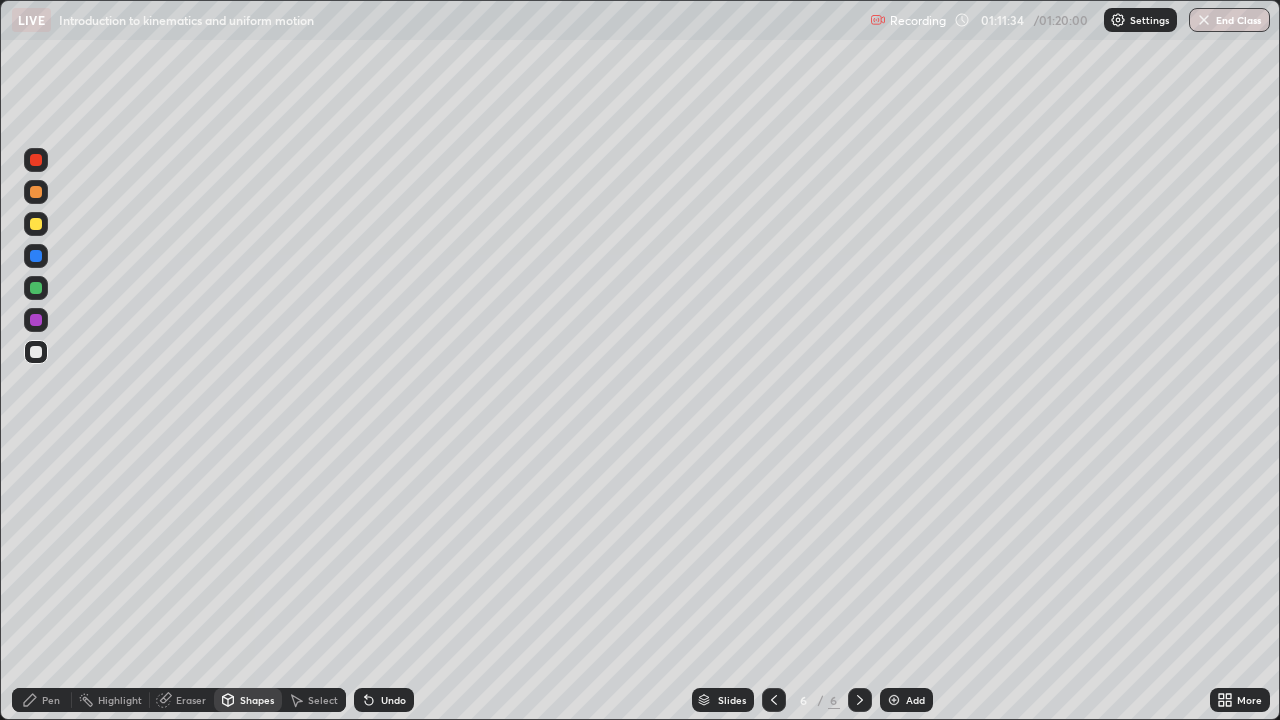 click on "Pen" at bounding box center [51, 700] 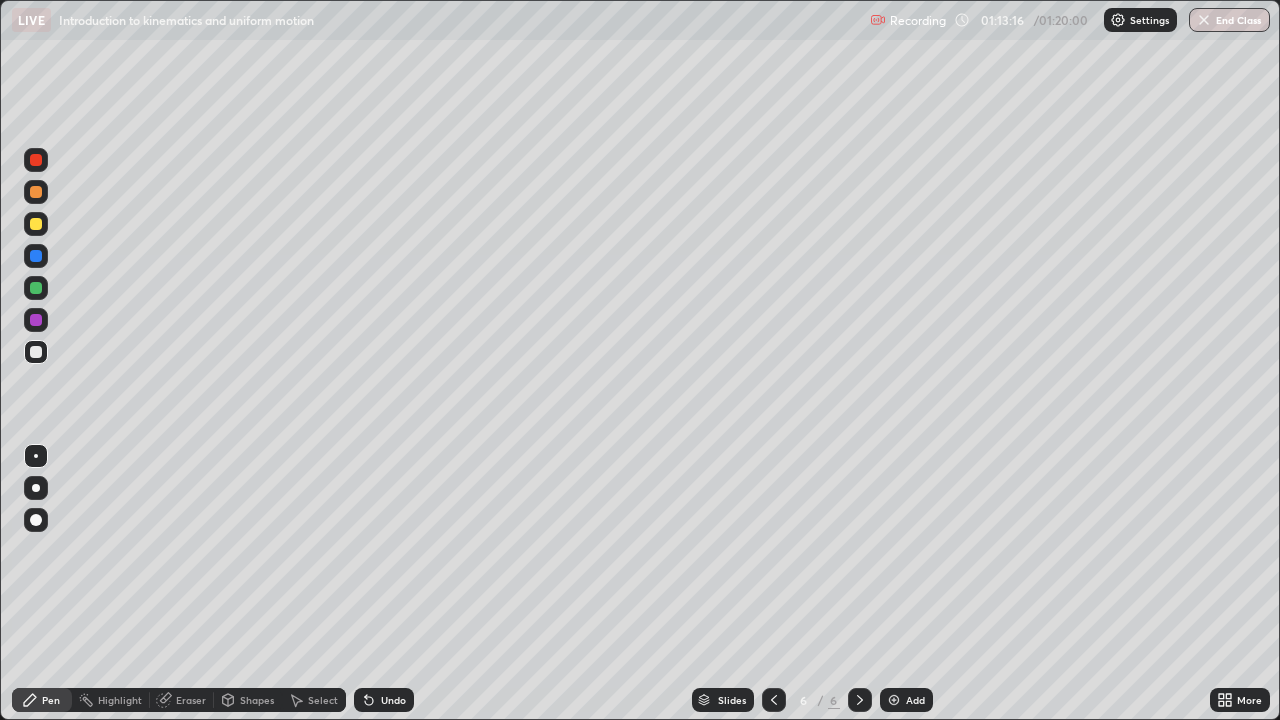 click on "Undo" at bounding box center [393, 700] 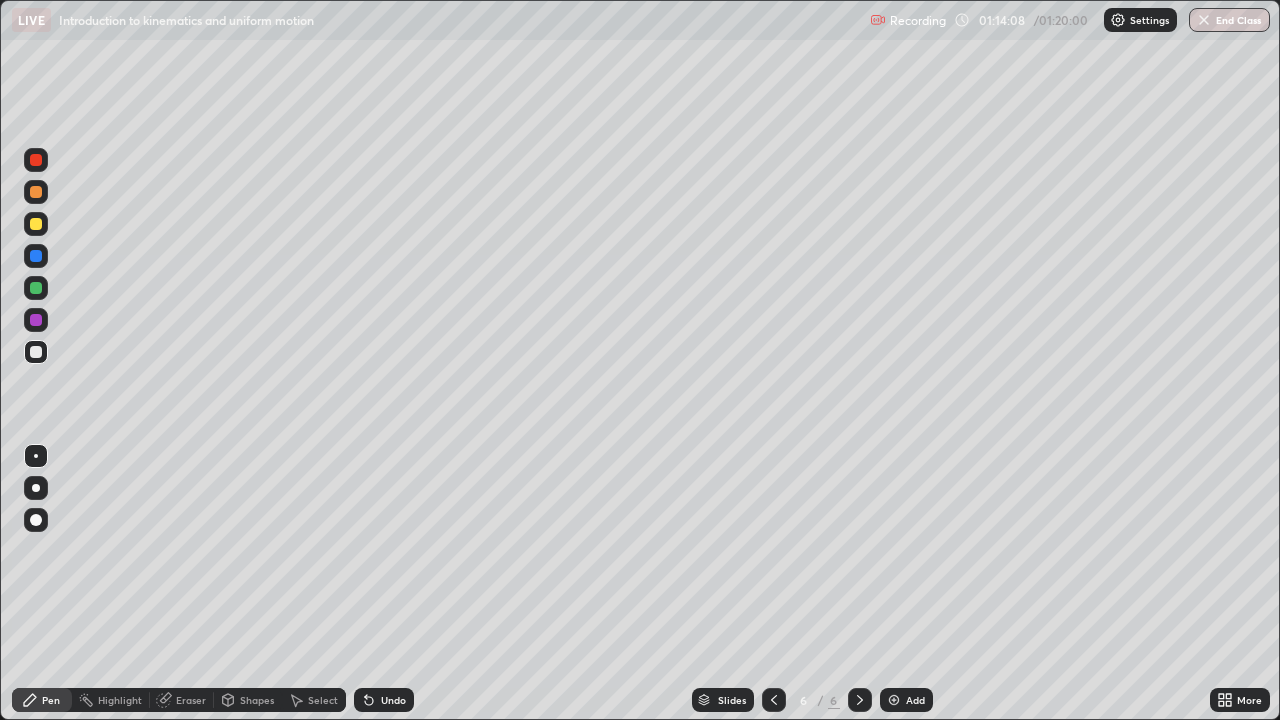 click on "Undo" at bounding box center [393, 700] 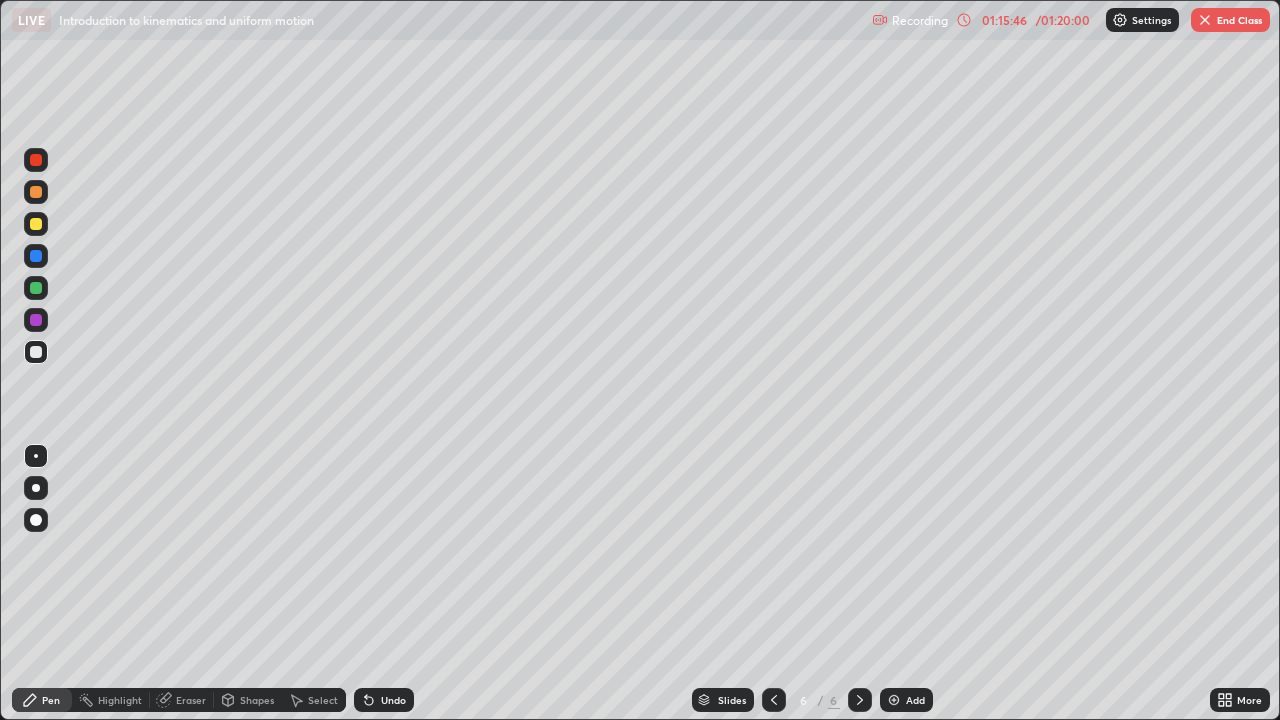click on "Eraser" at bounding box center [191, 700] 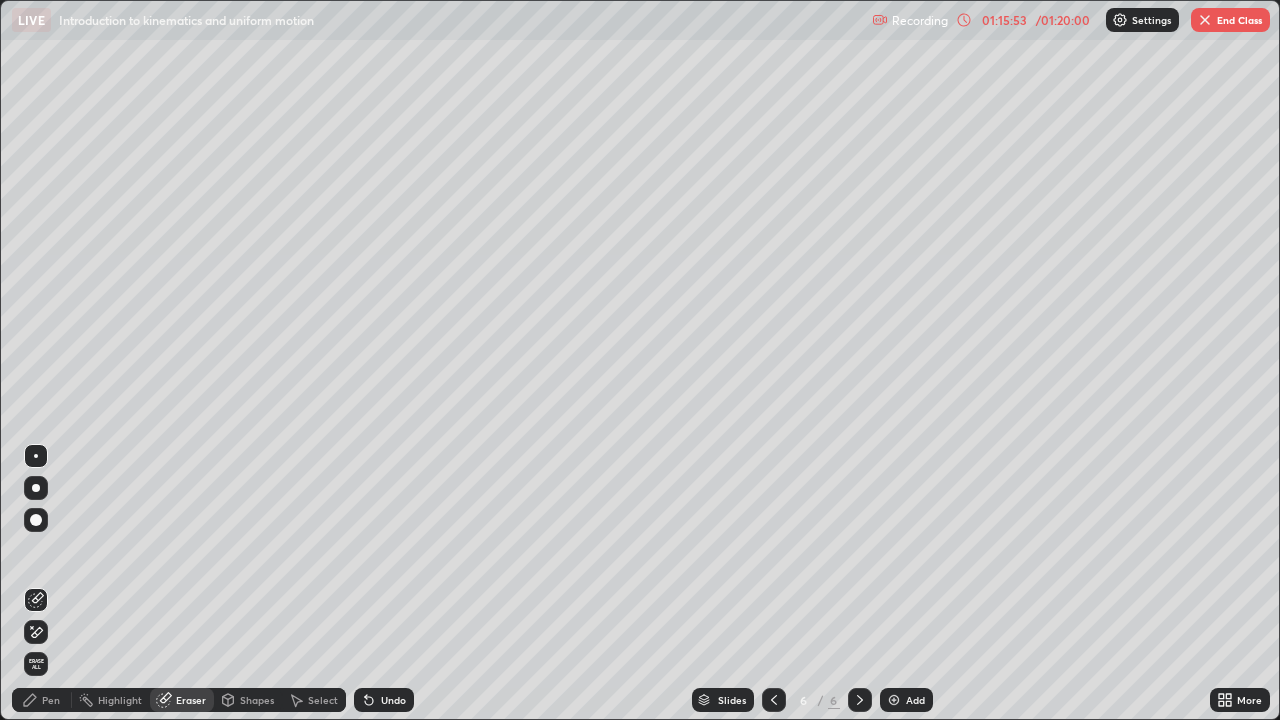 click on "Pen" at bounding box center (51, 700) 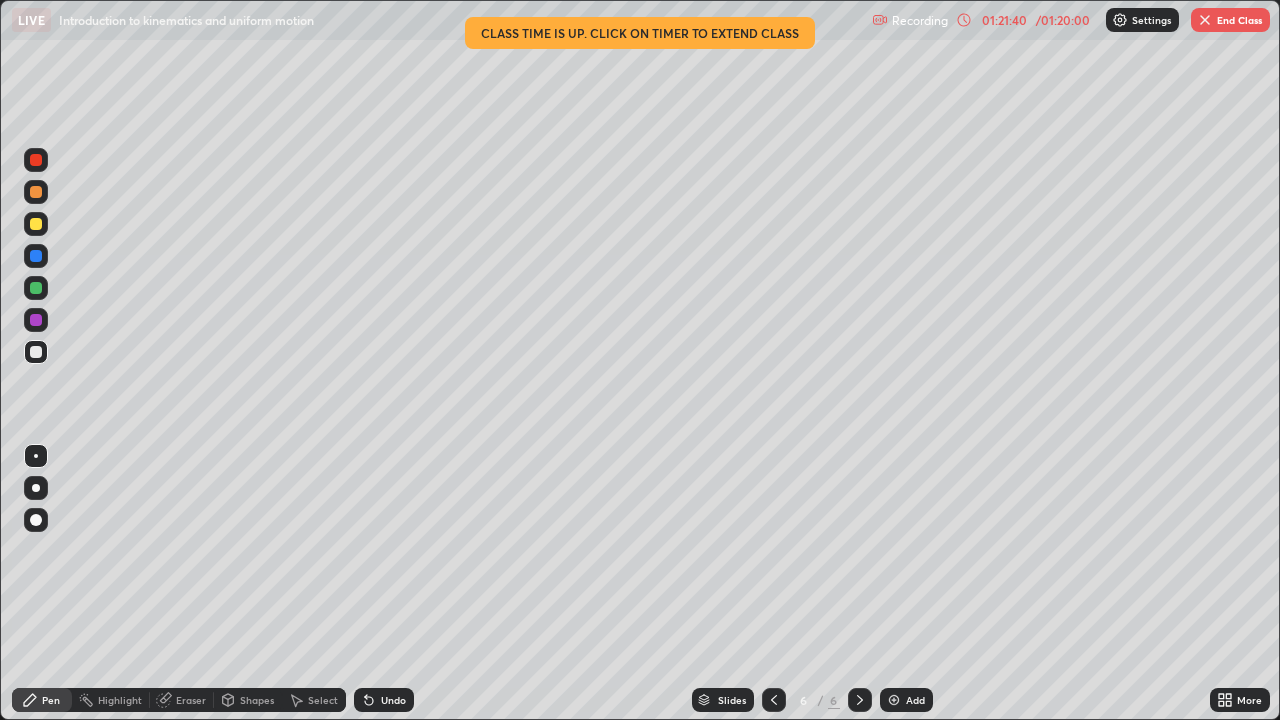 click on "01:21:40" at bounding box center [1004, 20] 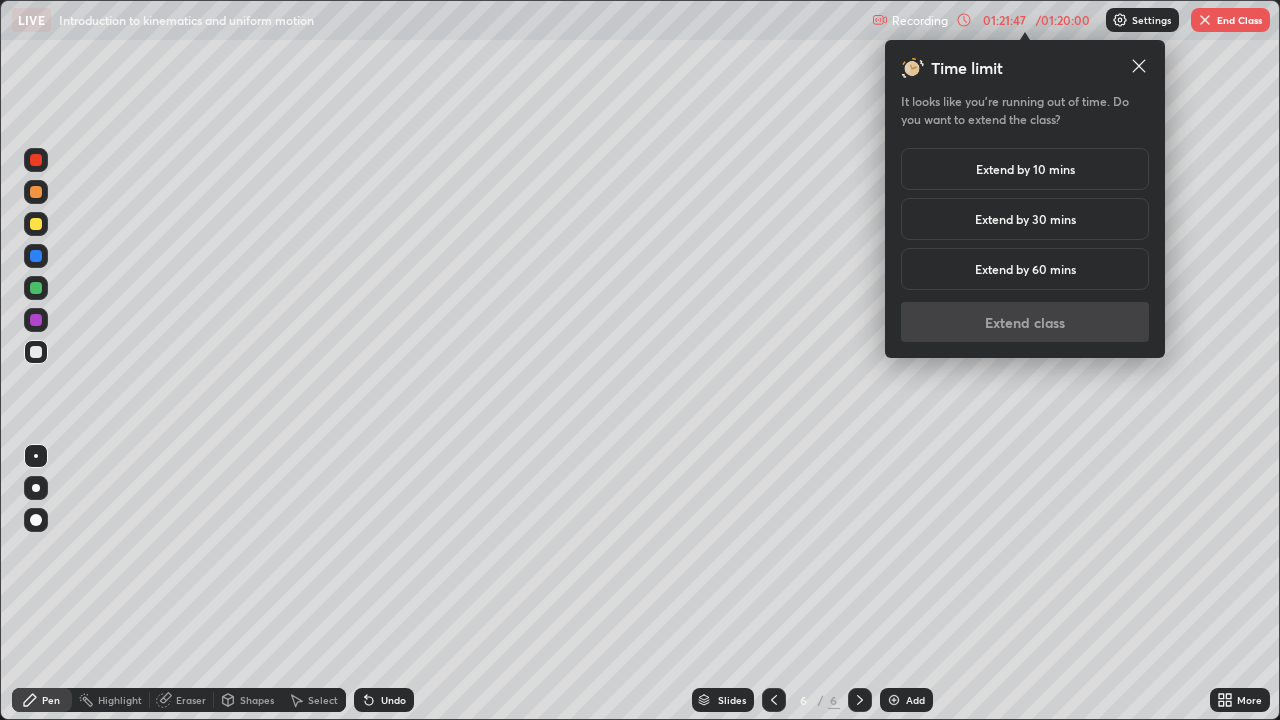 click on "Extend by 10 mins" at bounding box center (1025, 169) 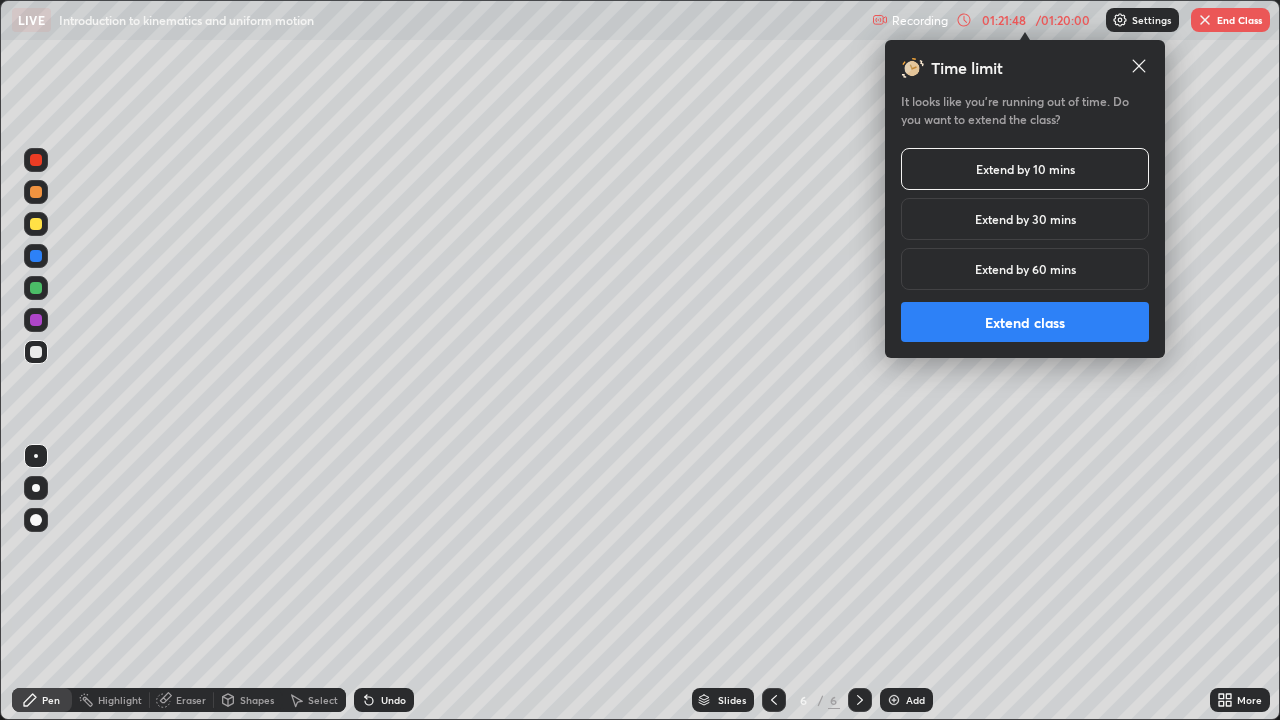 click on "Extend class" at bounding box center (1025, 322) 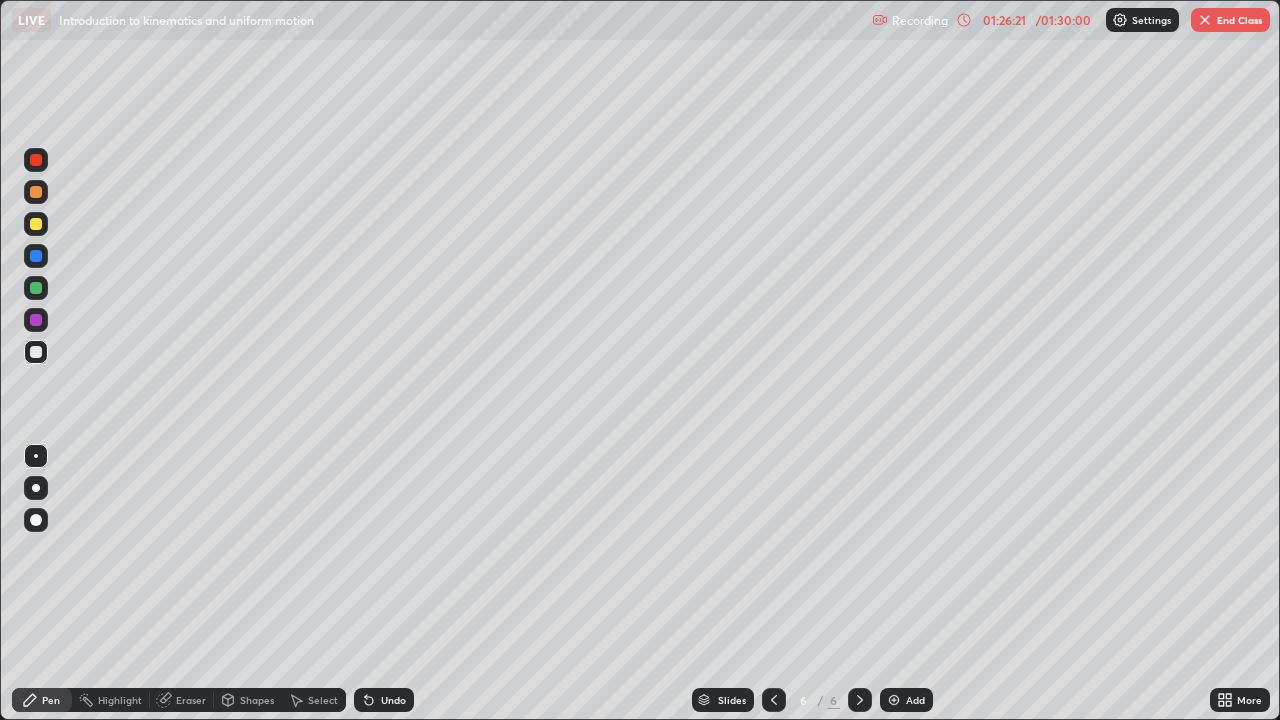 click 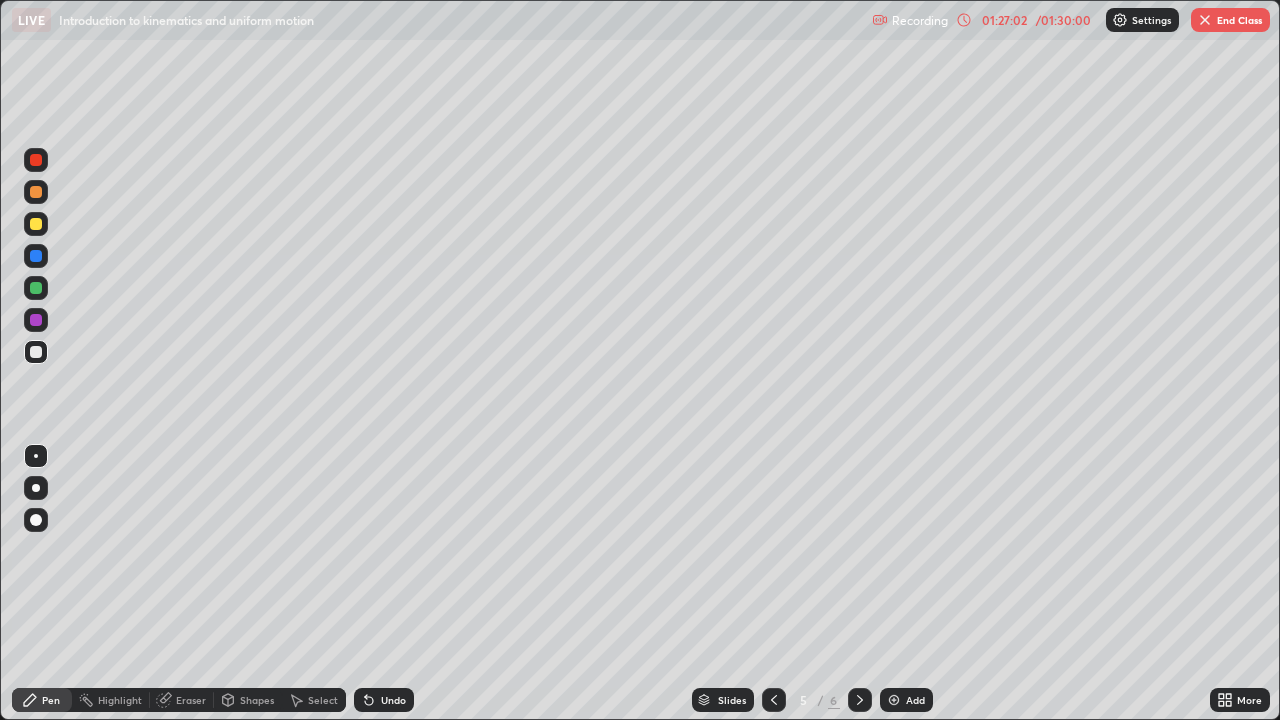 click 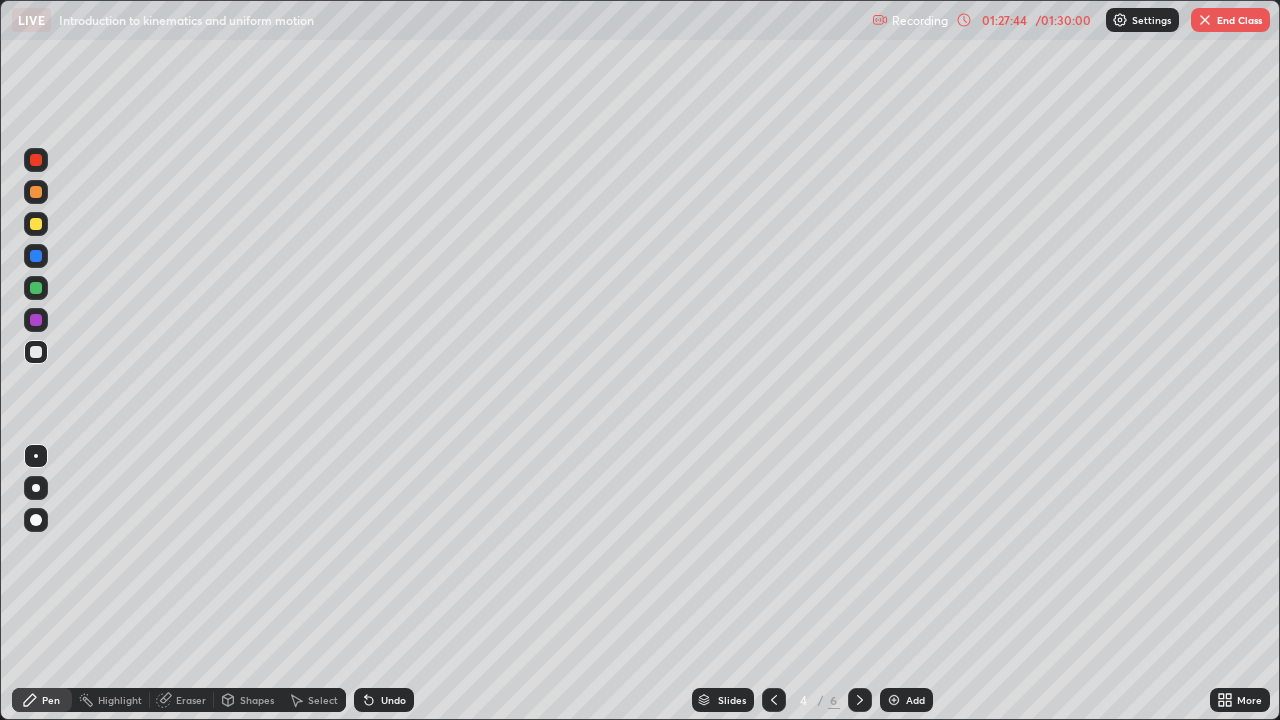 click 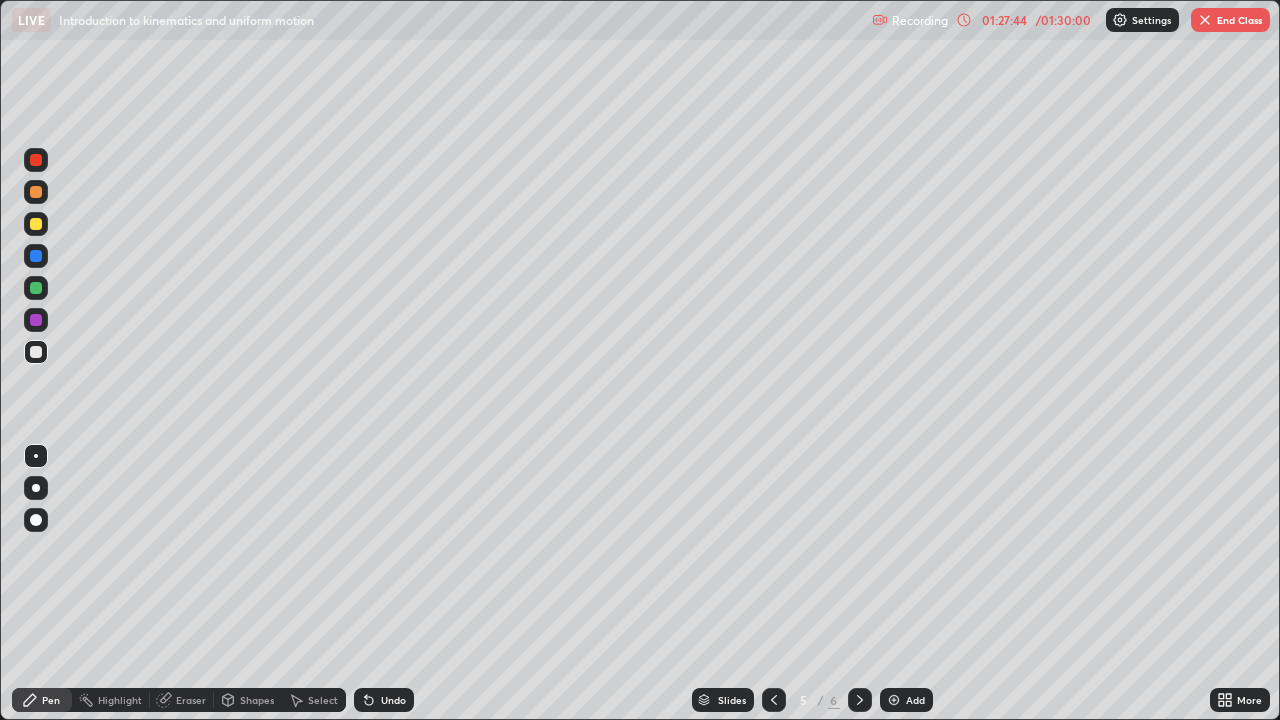 click 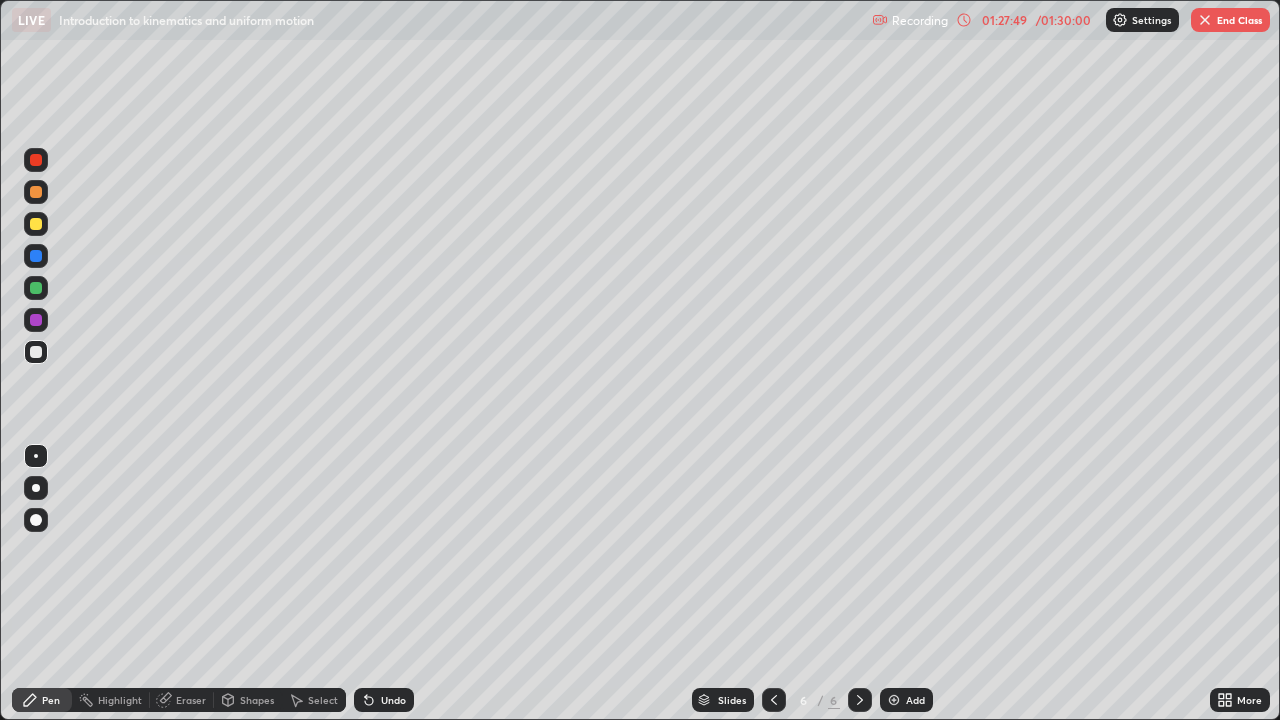 click on "End Class" at bounding box center (1230, 20) 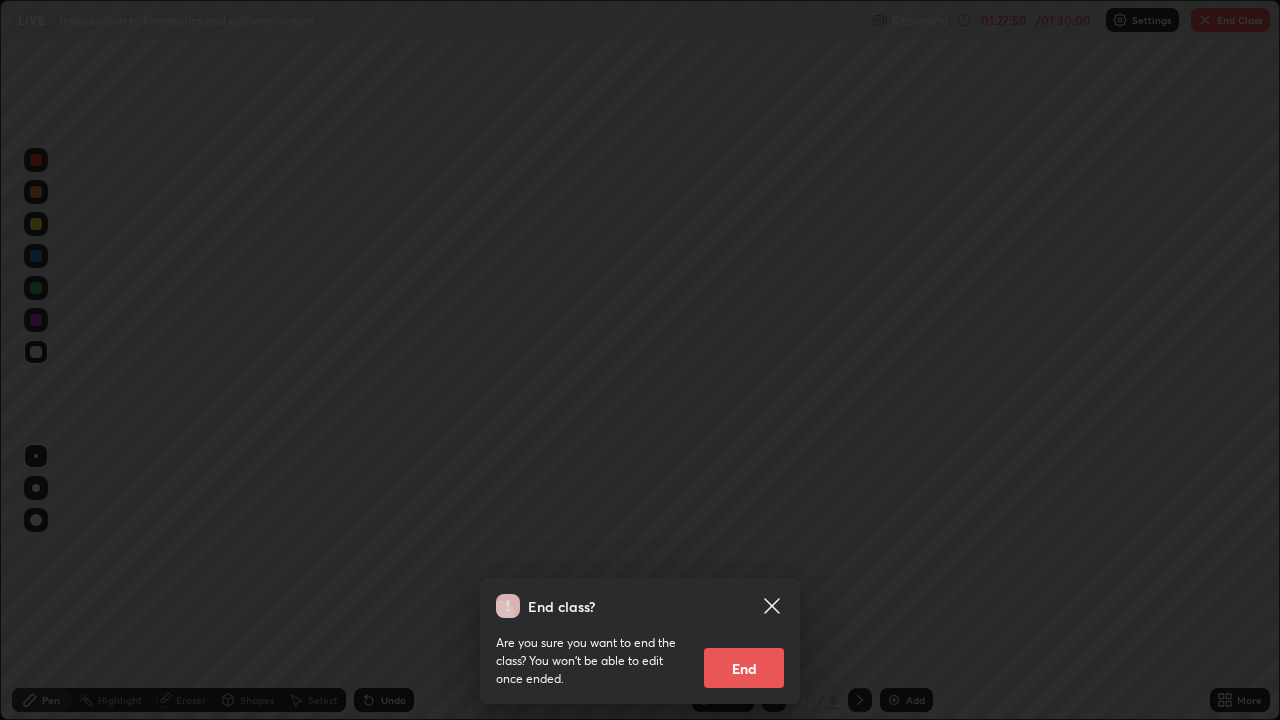 click on "End" at bounding box center (744, 668) 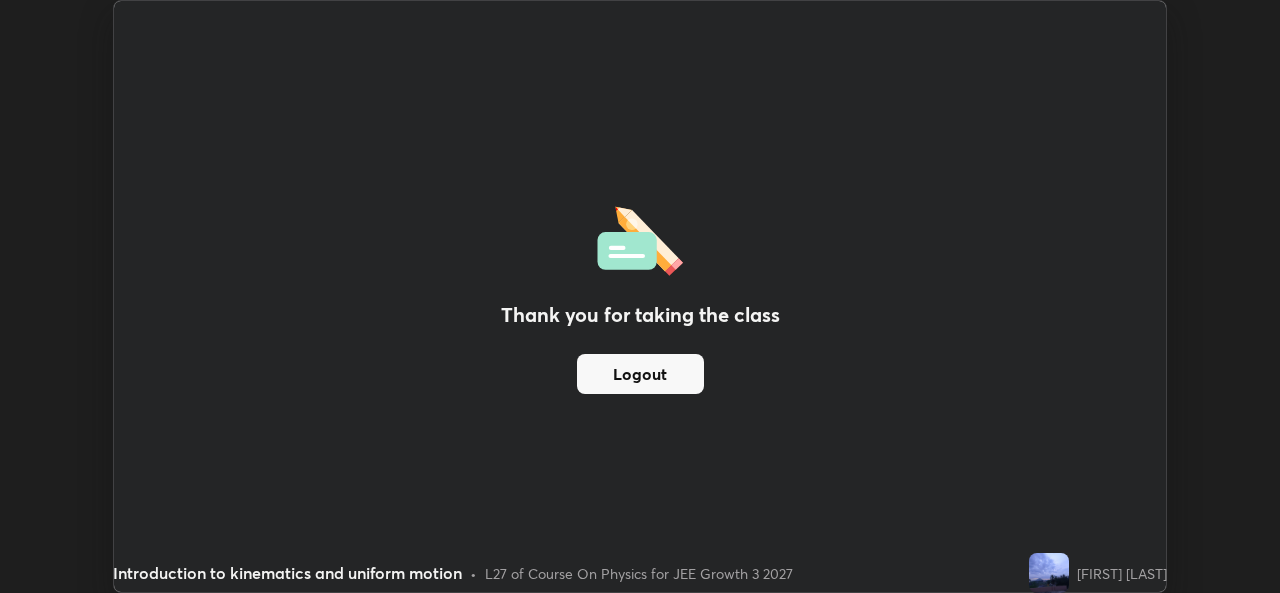 scroll, scrollTop: 593, scrollLeft: 1280, axis: both 